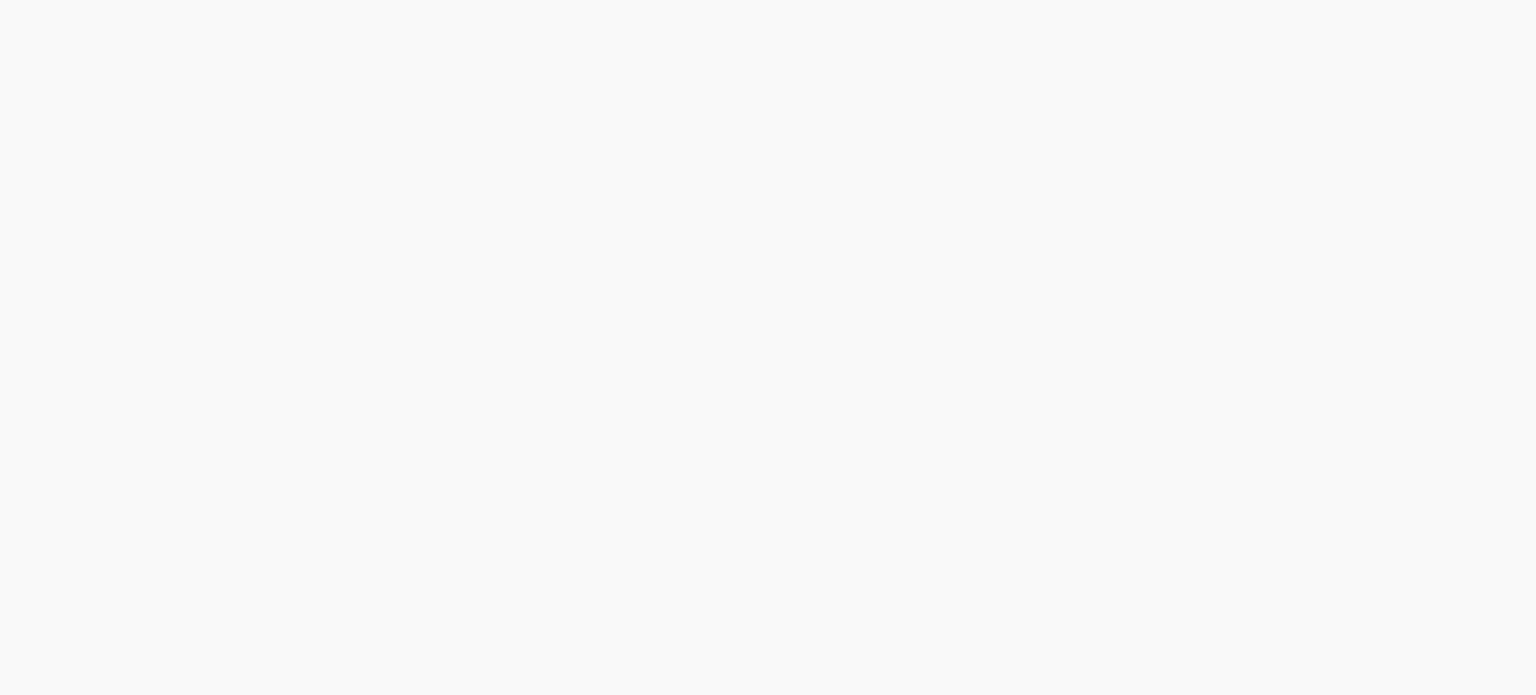 scroll, scrollTop: 0, scrollLeft: 0, axis: both 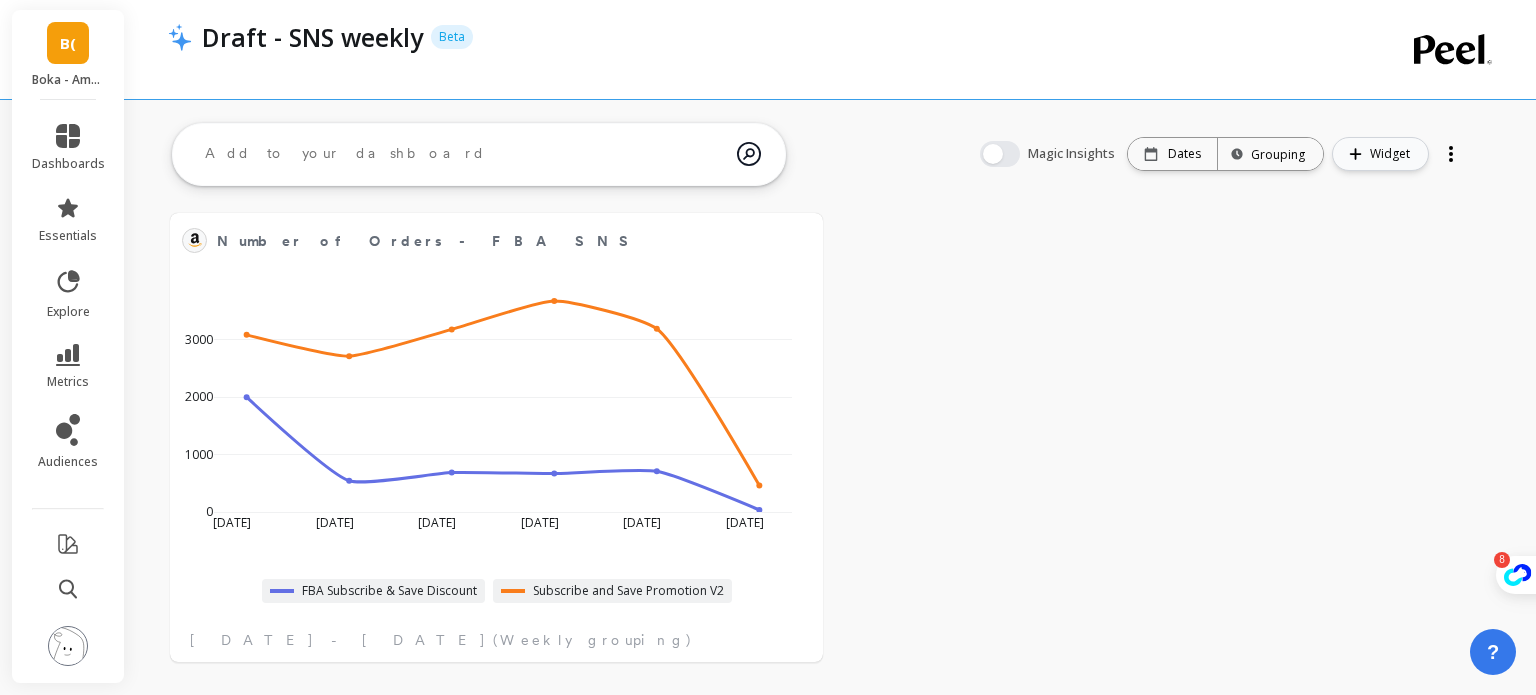 click 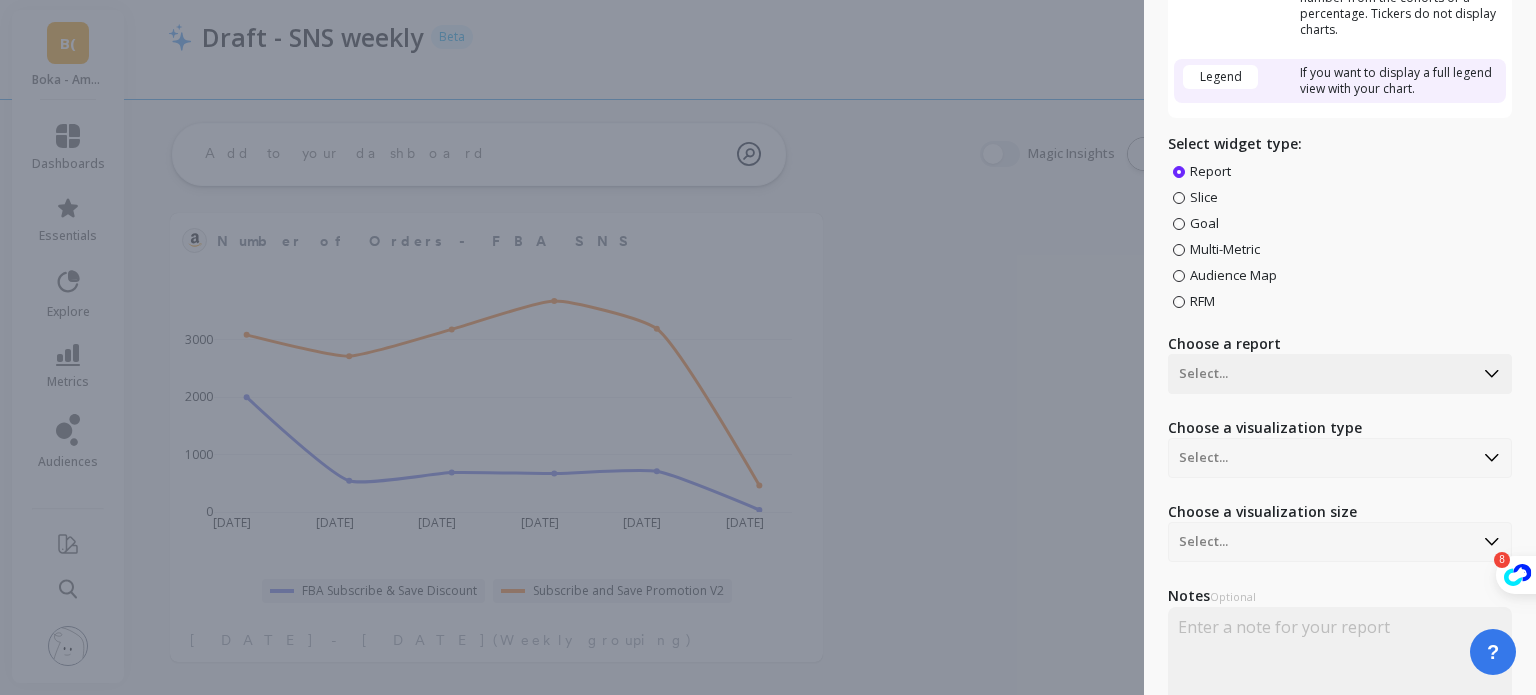 scroll, scrollTop: 300, scrollLeft: 0, axis: vertical 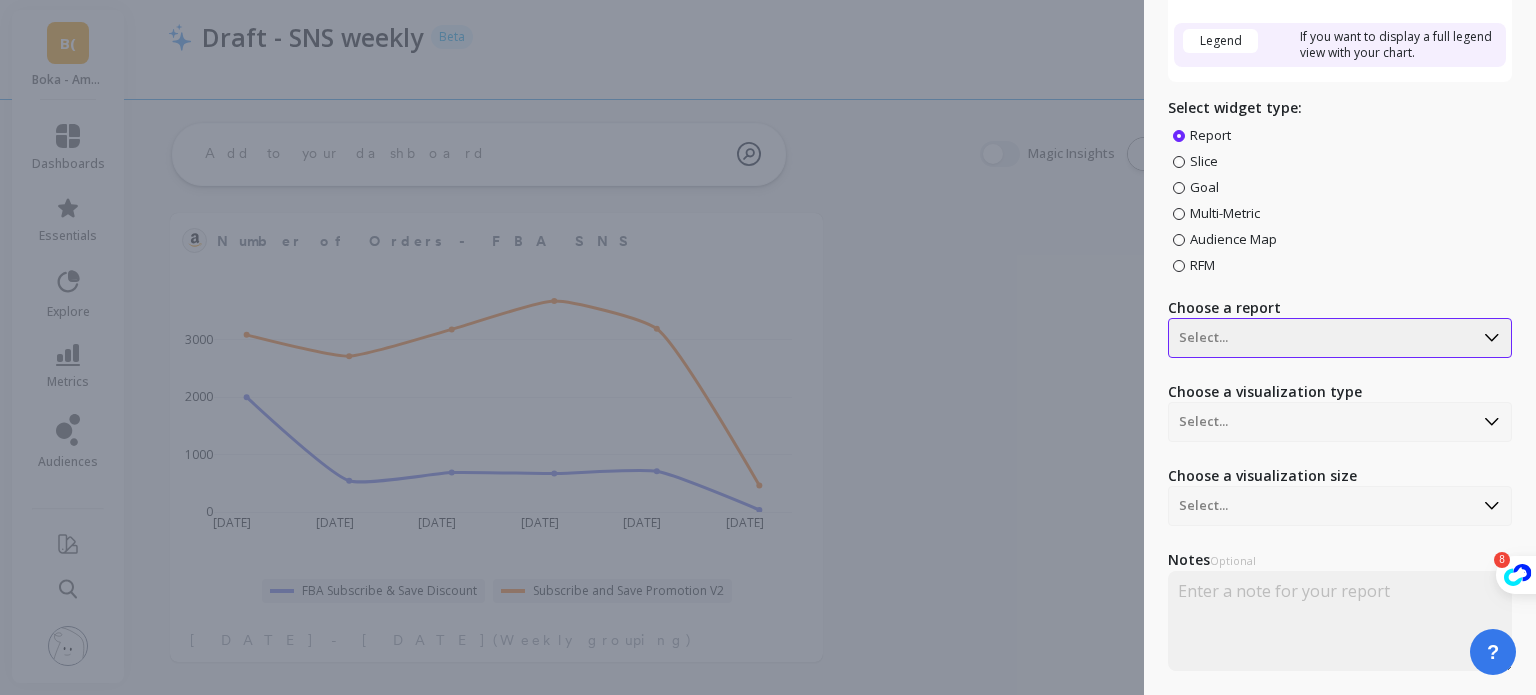 click at bounding box center (1321, -161) 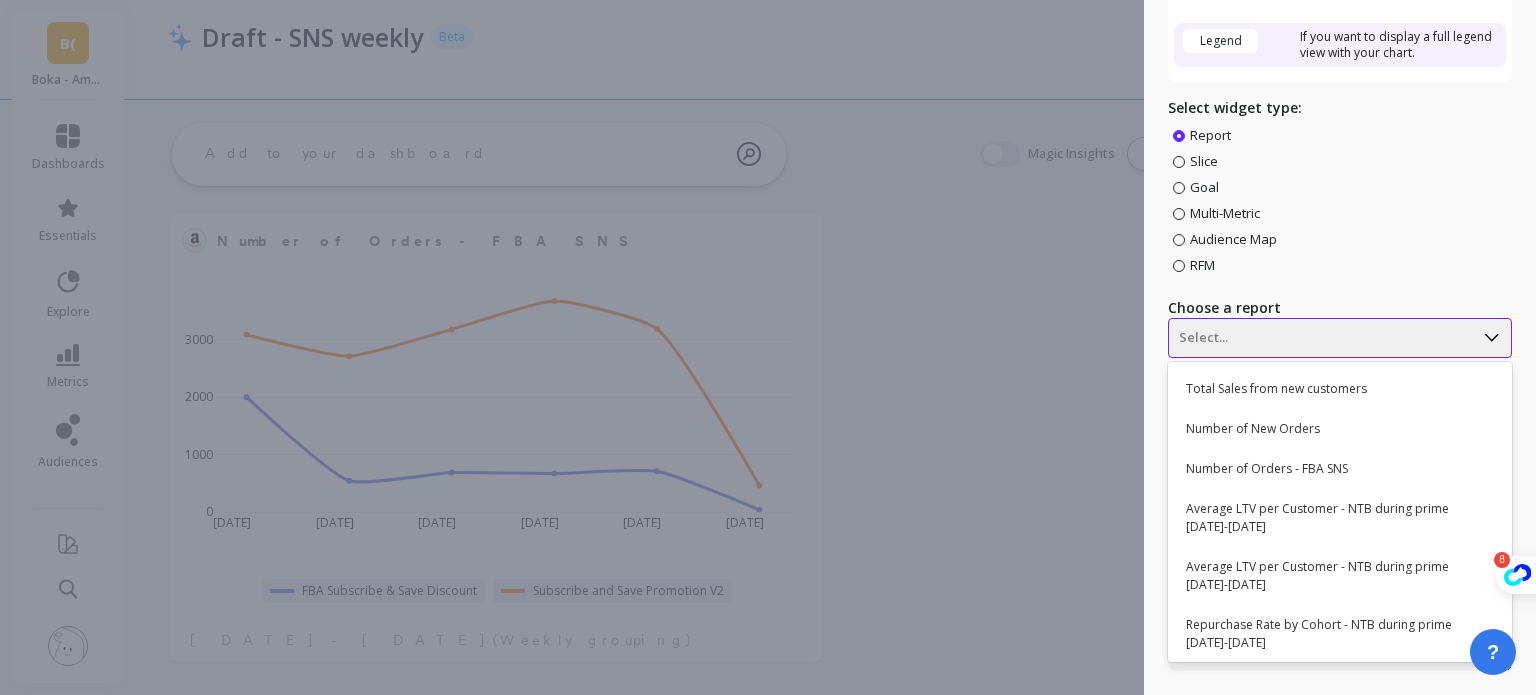 click at bounding box center [1321, -161] 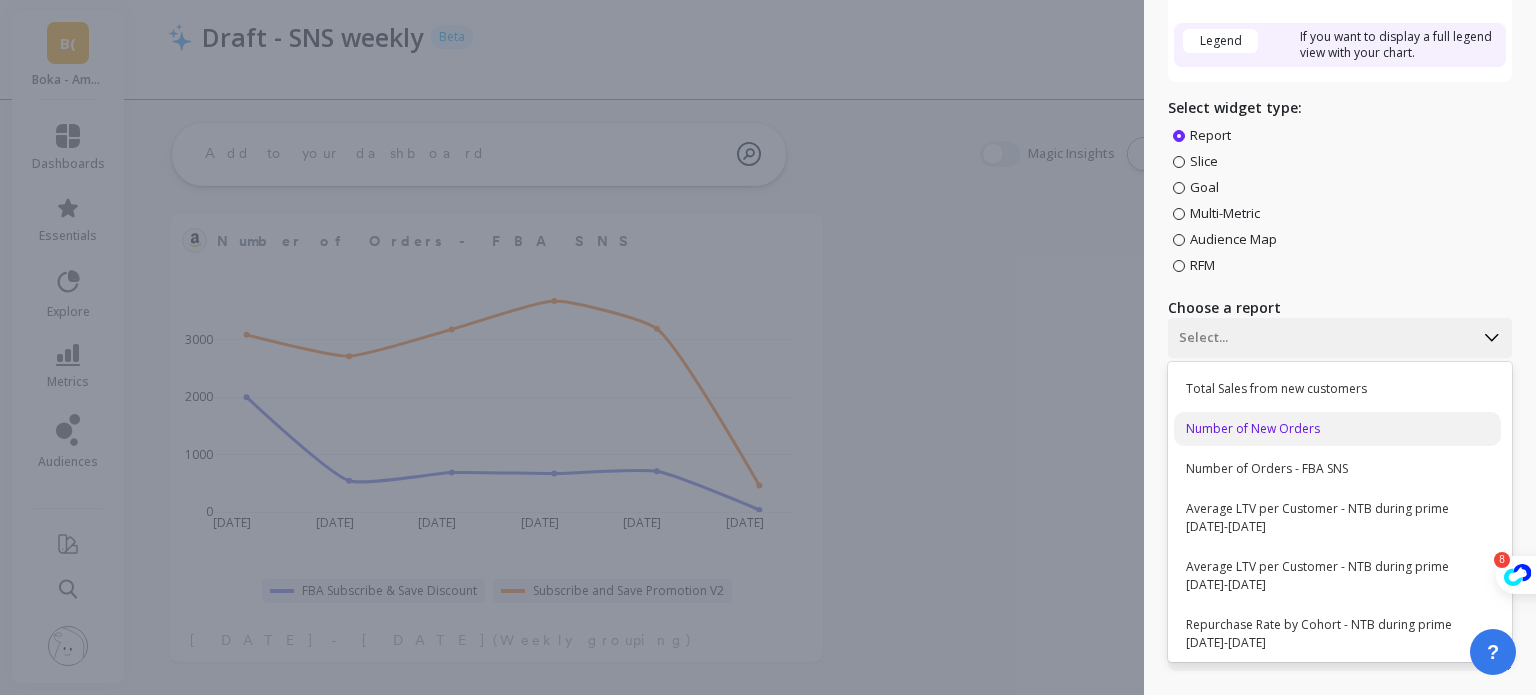 click on "Number of New Orders" at bounding box center [1337, 429] 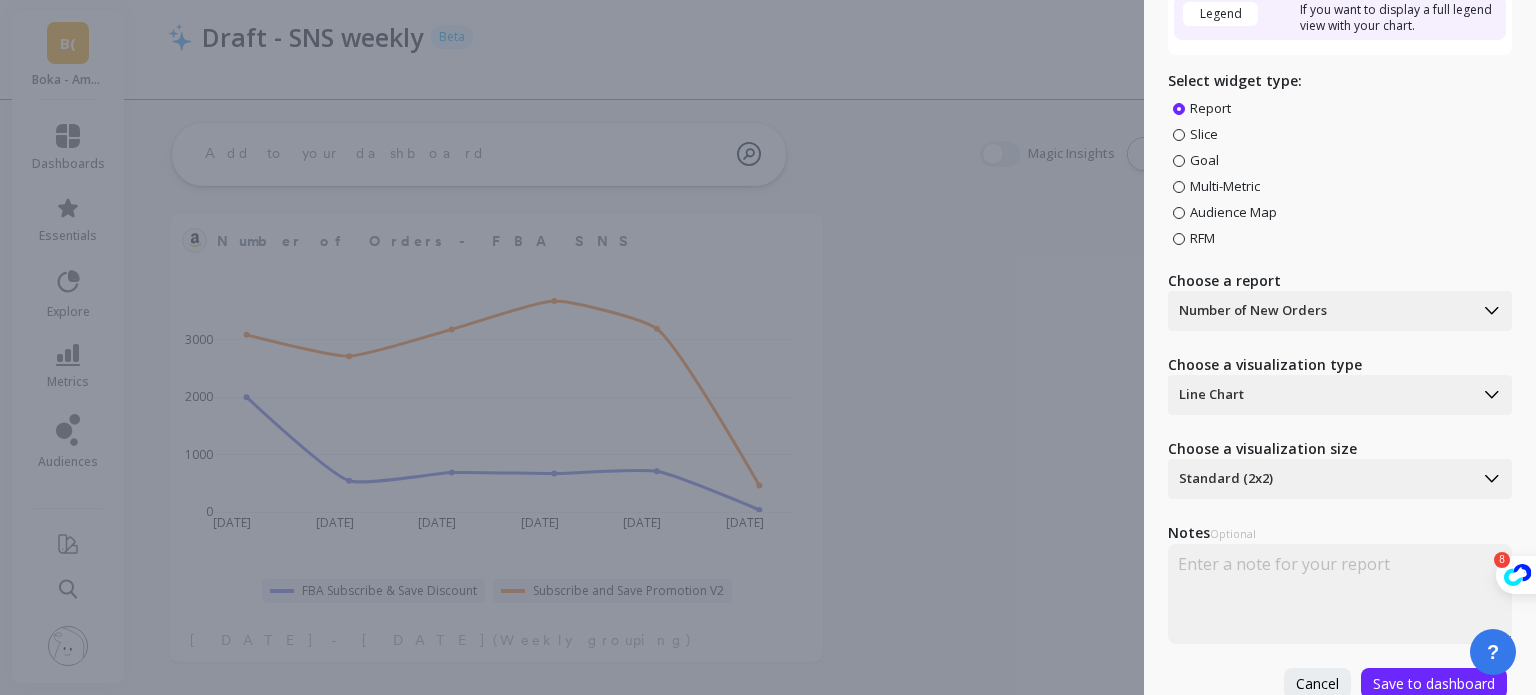 scroll, scrollTop: 341, scrollLeft: 0, axis: vertical 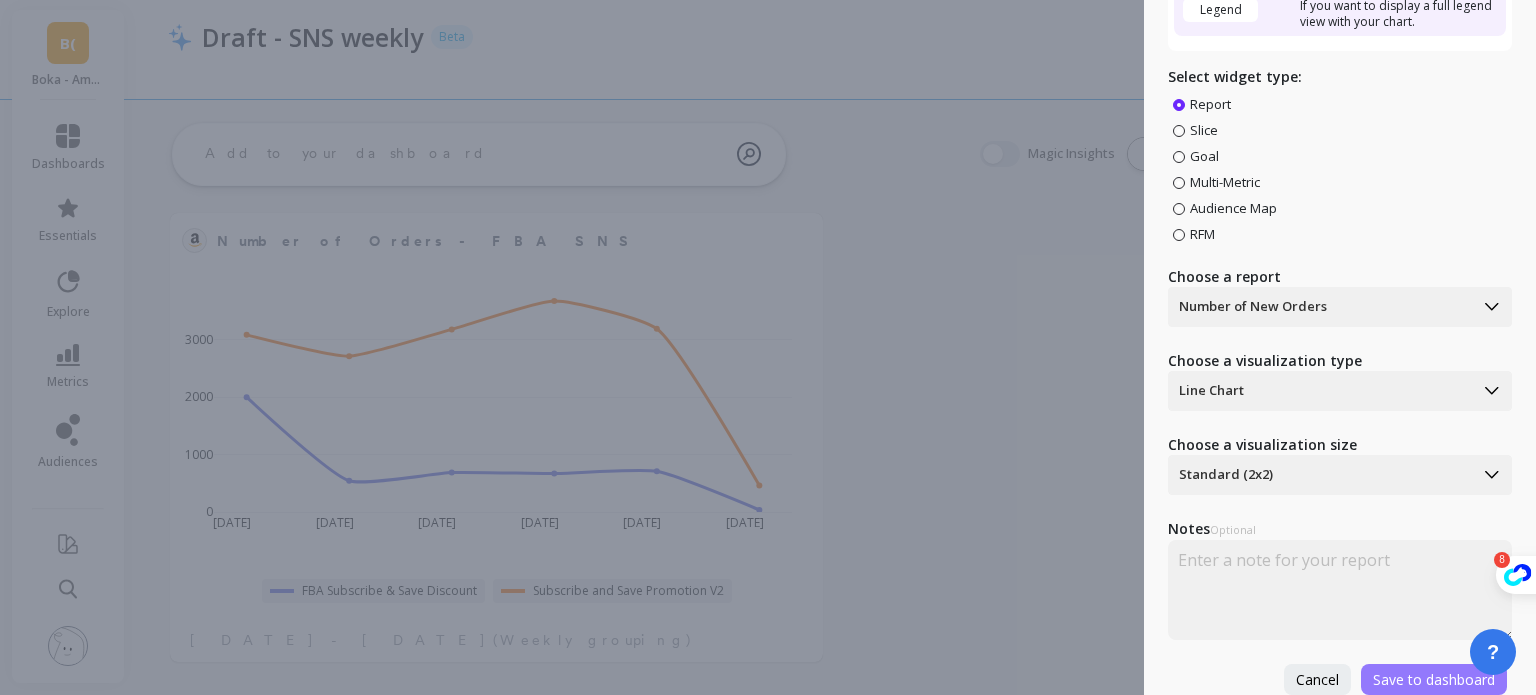 click on "Save to dashboard" at bounding box center [1434, 679] 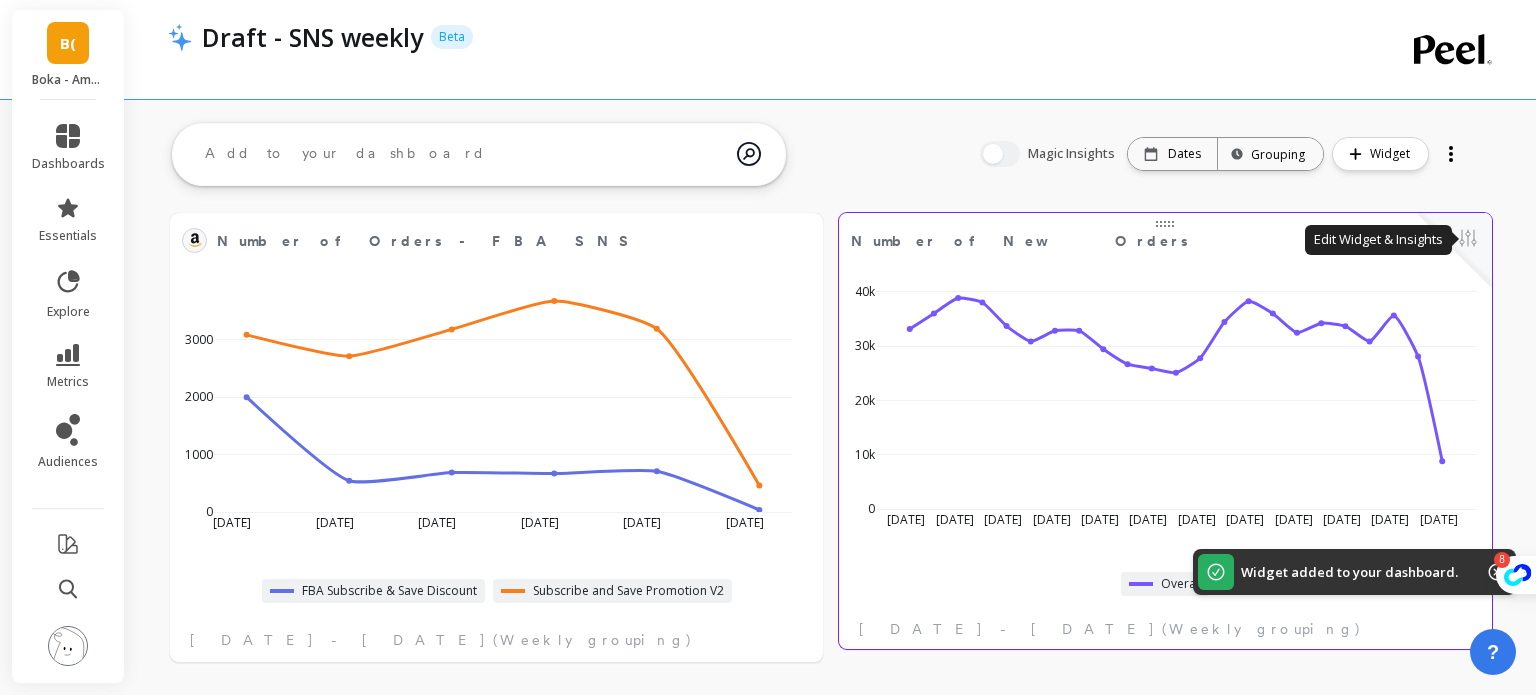 click at bounding box center (1468, 240) 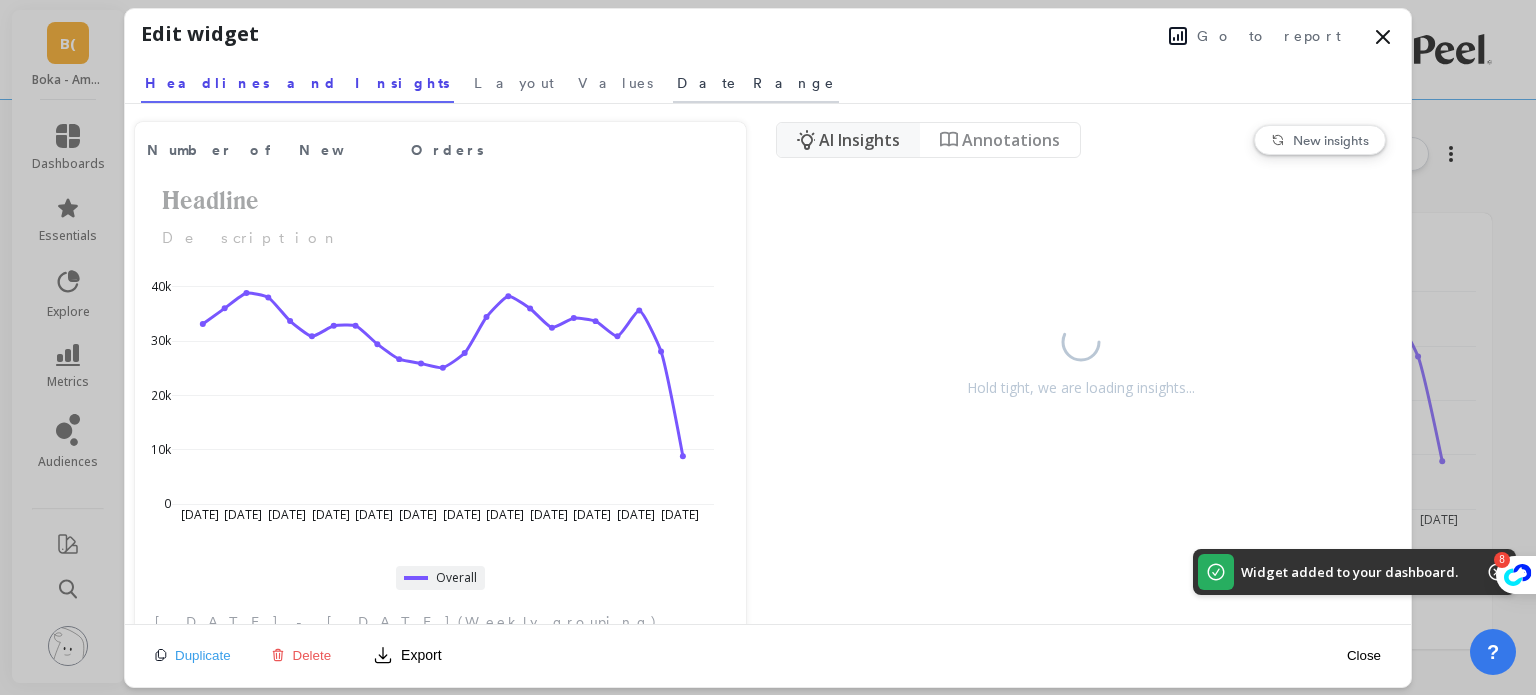 click on "Date Range" at bounding box center (756, 83) 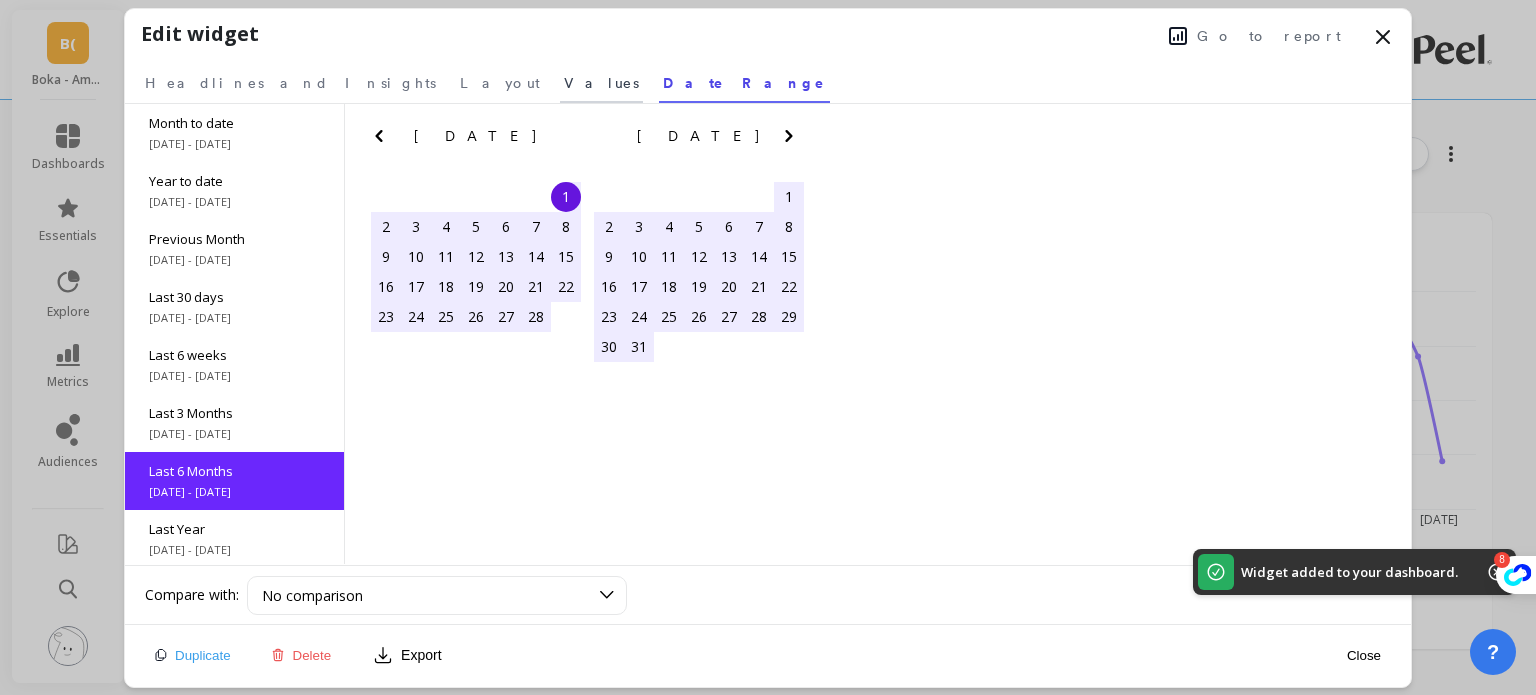 scroll, scrollTop: 120, scrollLeft: 0, axis: vertical 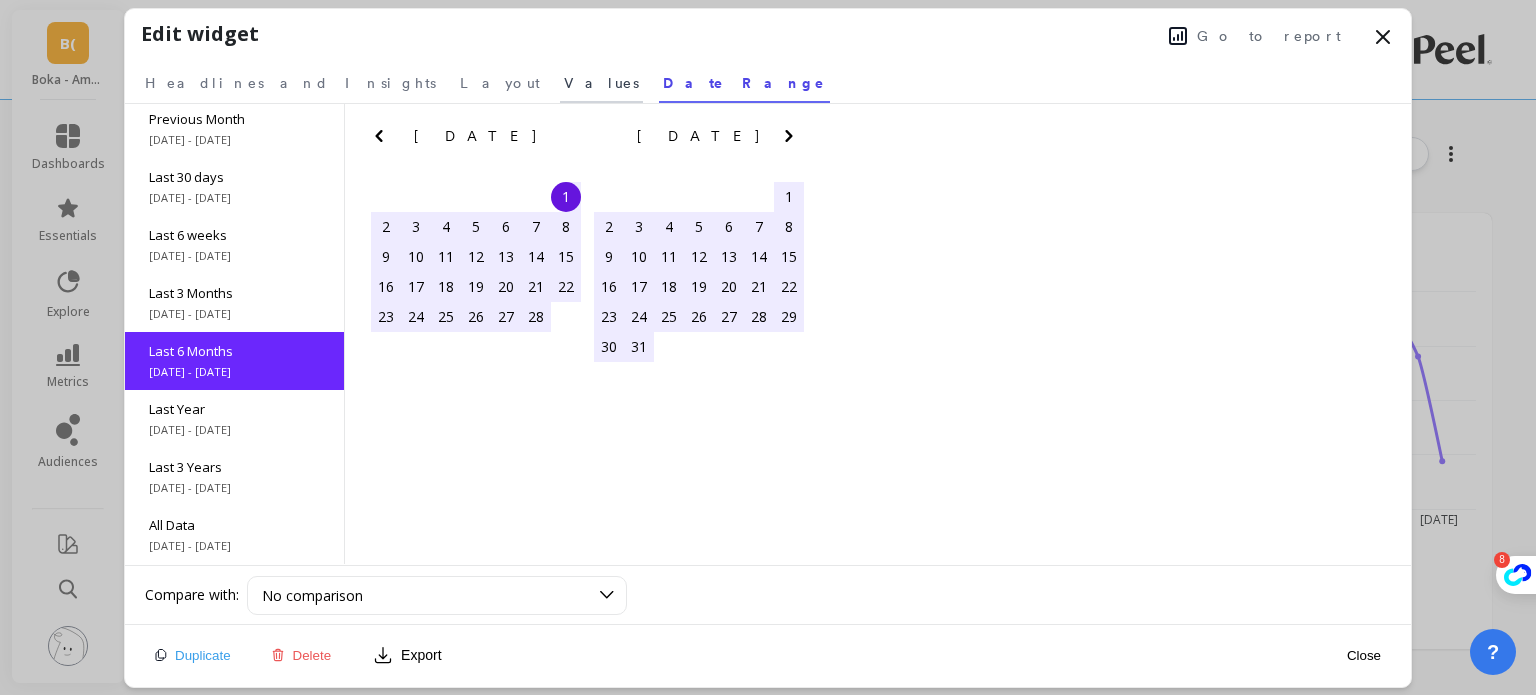 click on "Values" at bounding box center [601, 83] 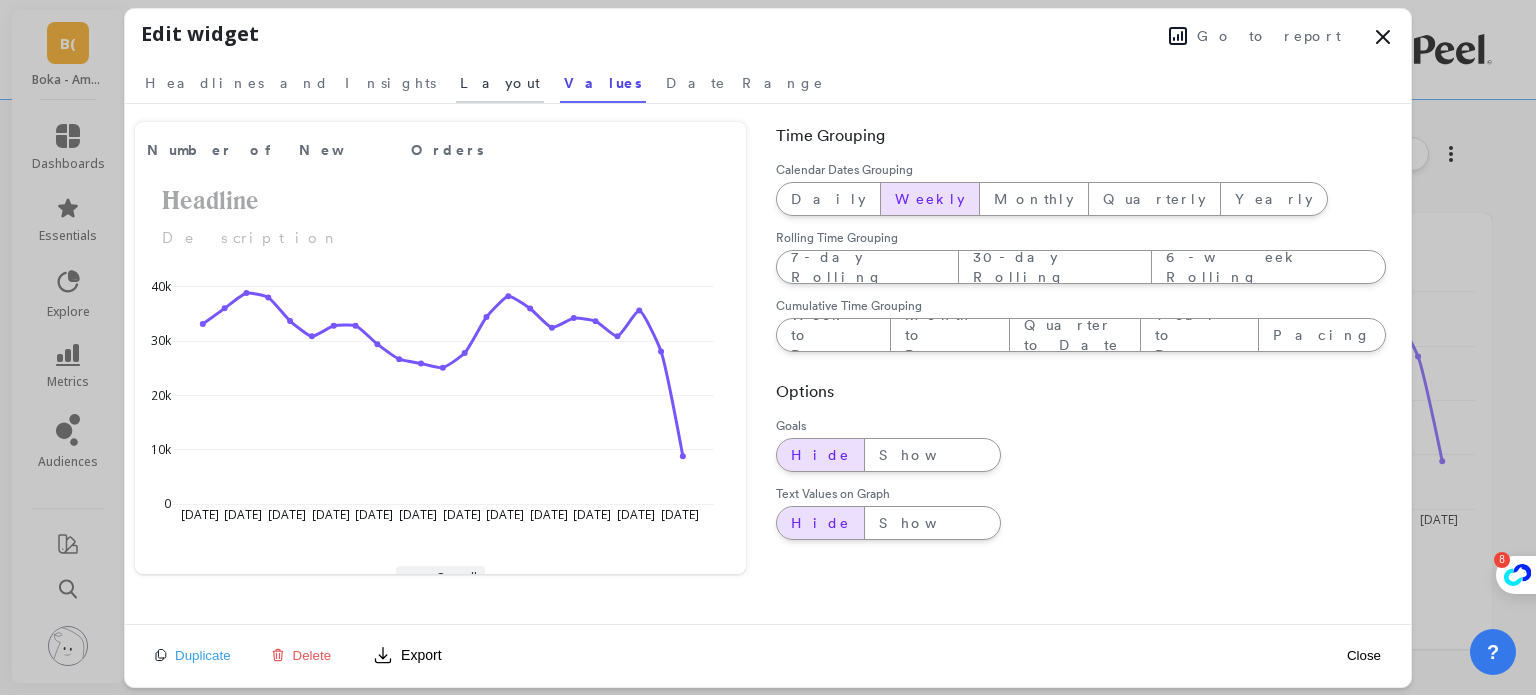 click on "Layout" at bounding box center [500, 83] 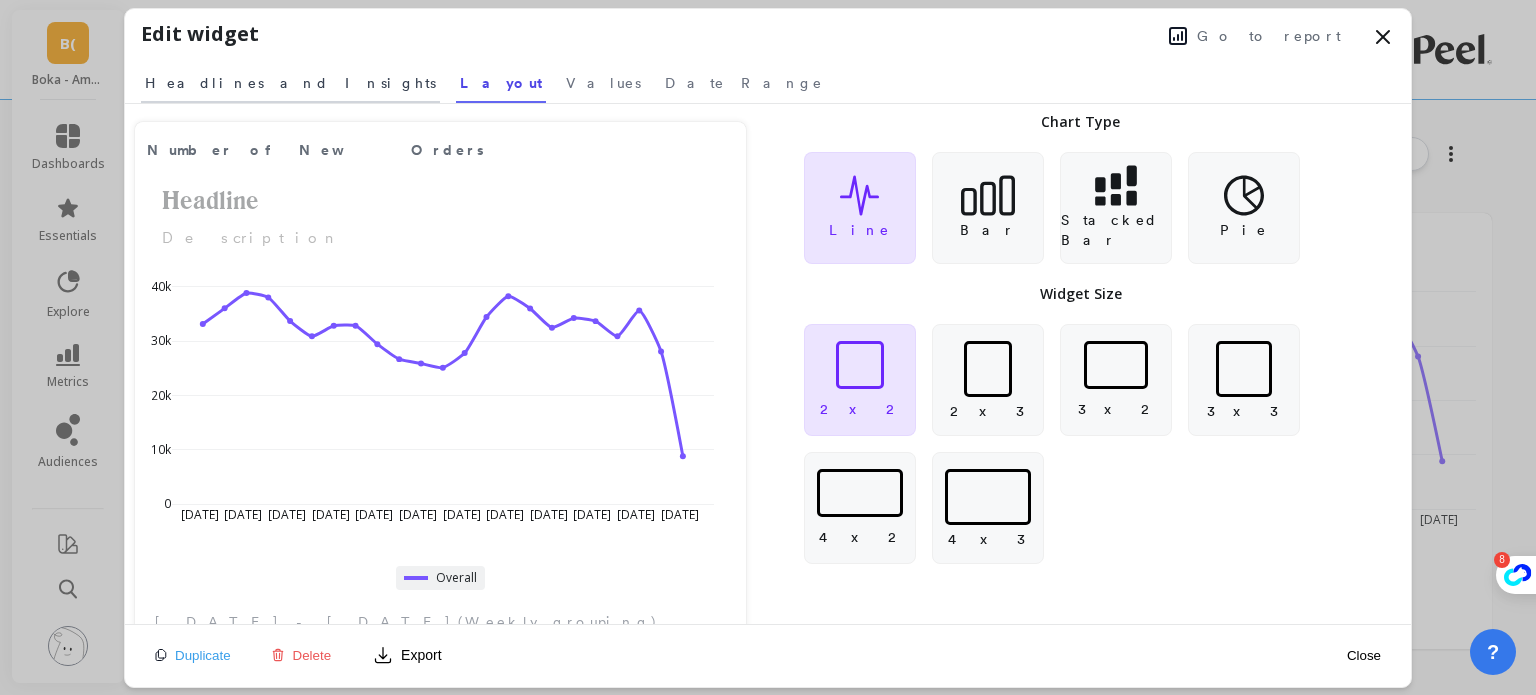 click on "Headlines and Insights" at bounding box center (290, 83) 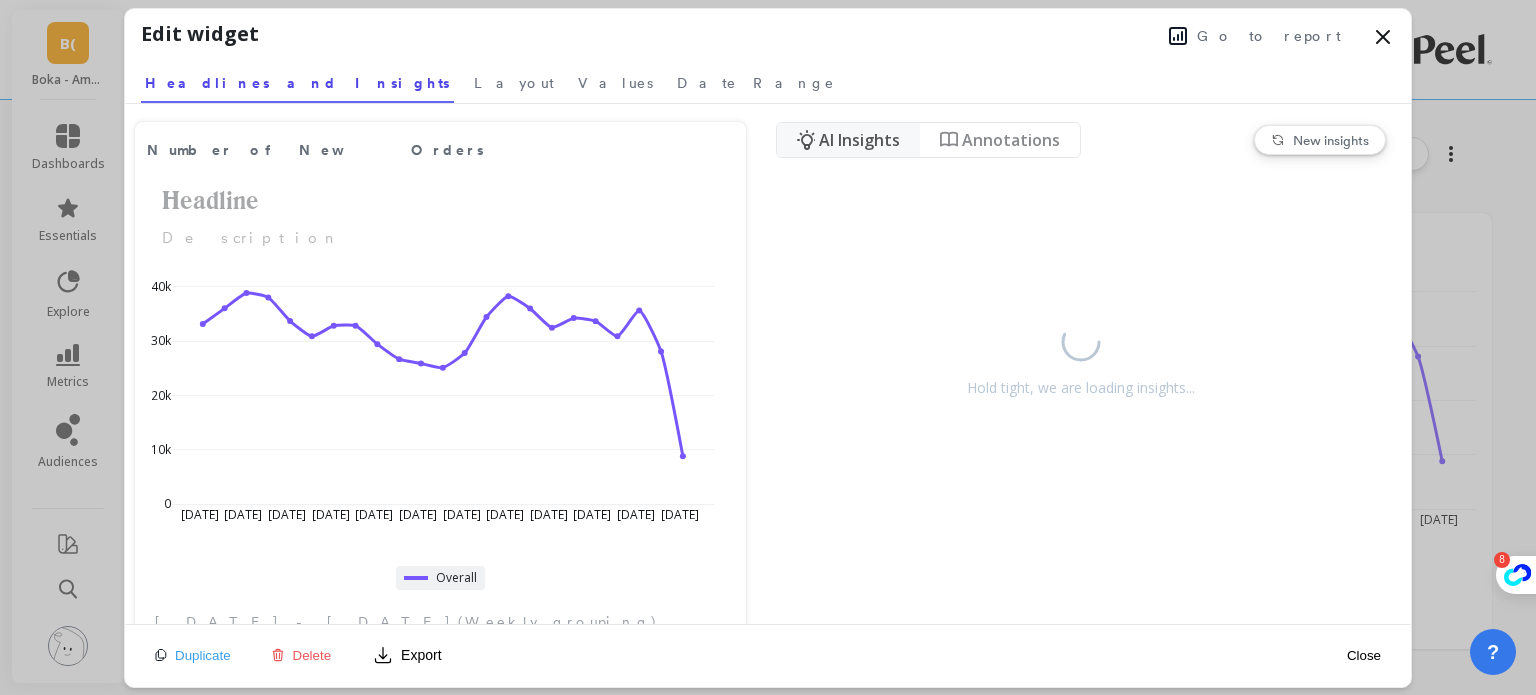 click at bounding box center [1383, 40] 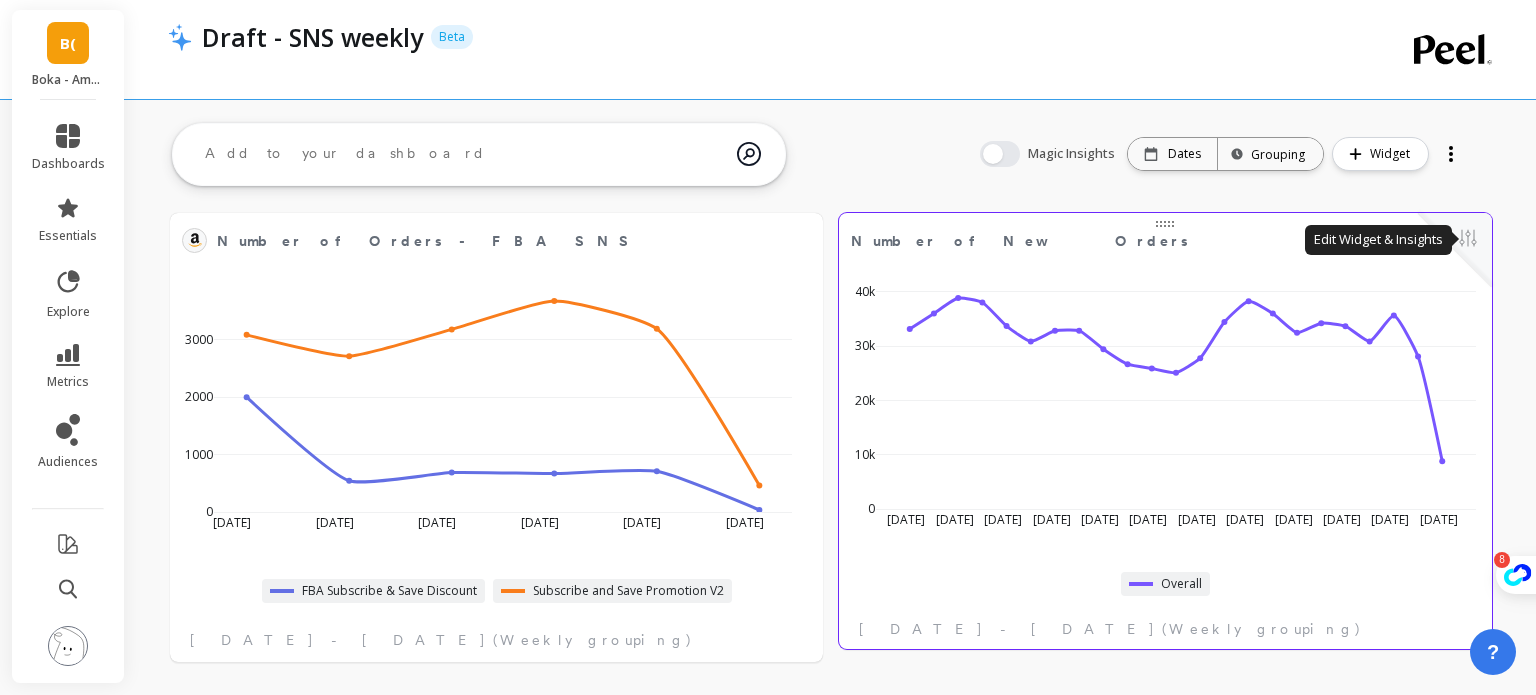 click at bounding box center [1468, 240] 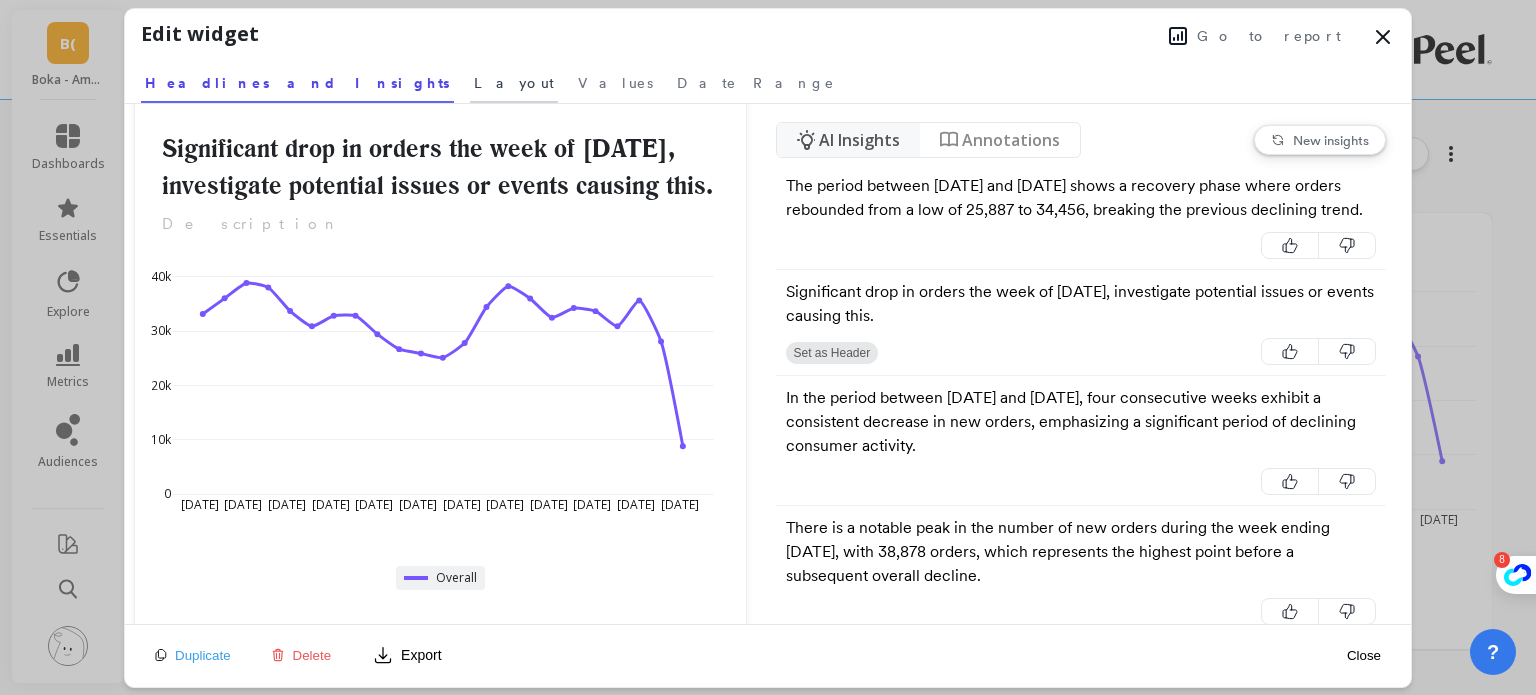 scroll, scrollTop: 0, scrollLeft: 0, axis: both 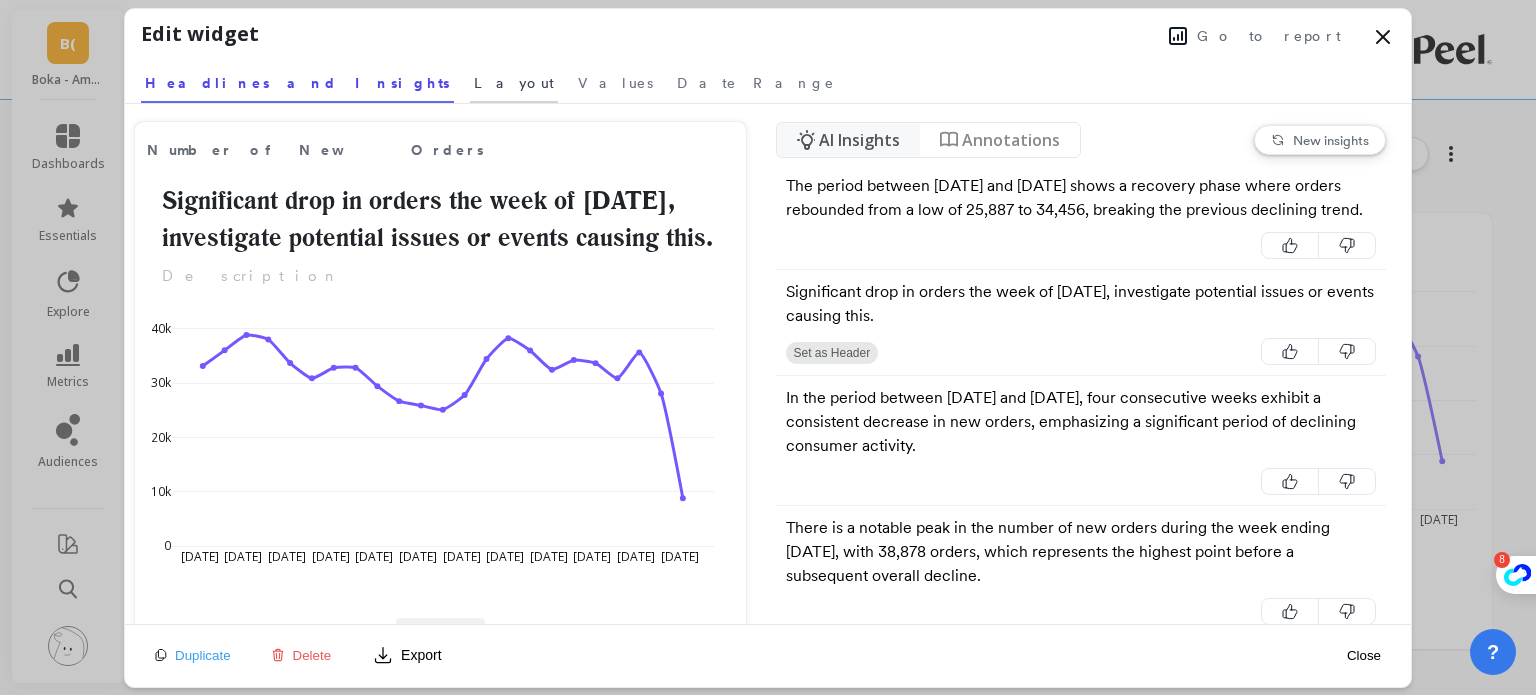 click on "Layout" at bounding box center (514, 83) 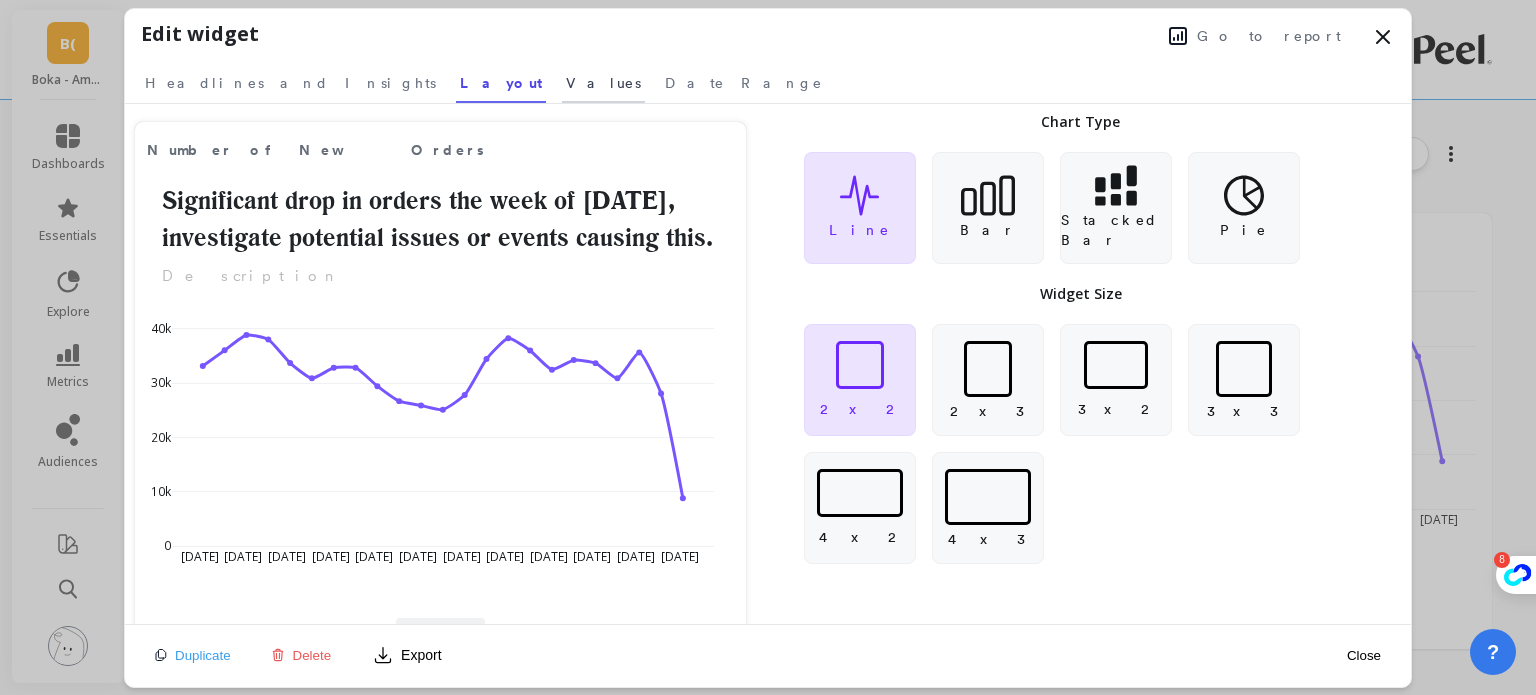 click on "Values" at bounding box center [603, 83] 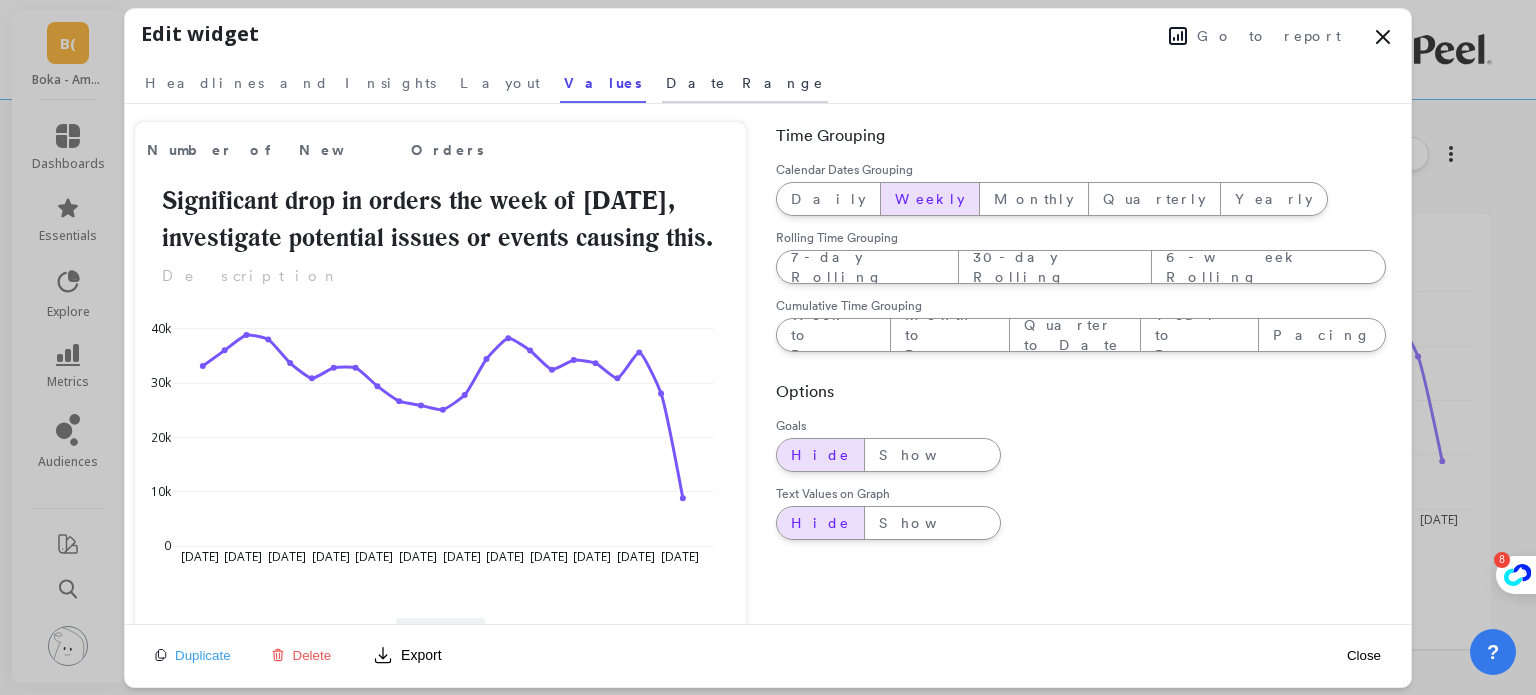click on "Date Range" at bounding box center (745, 83) 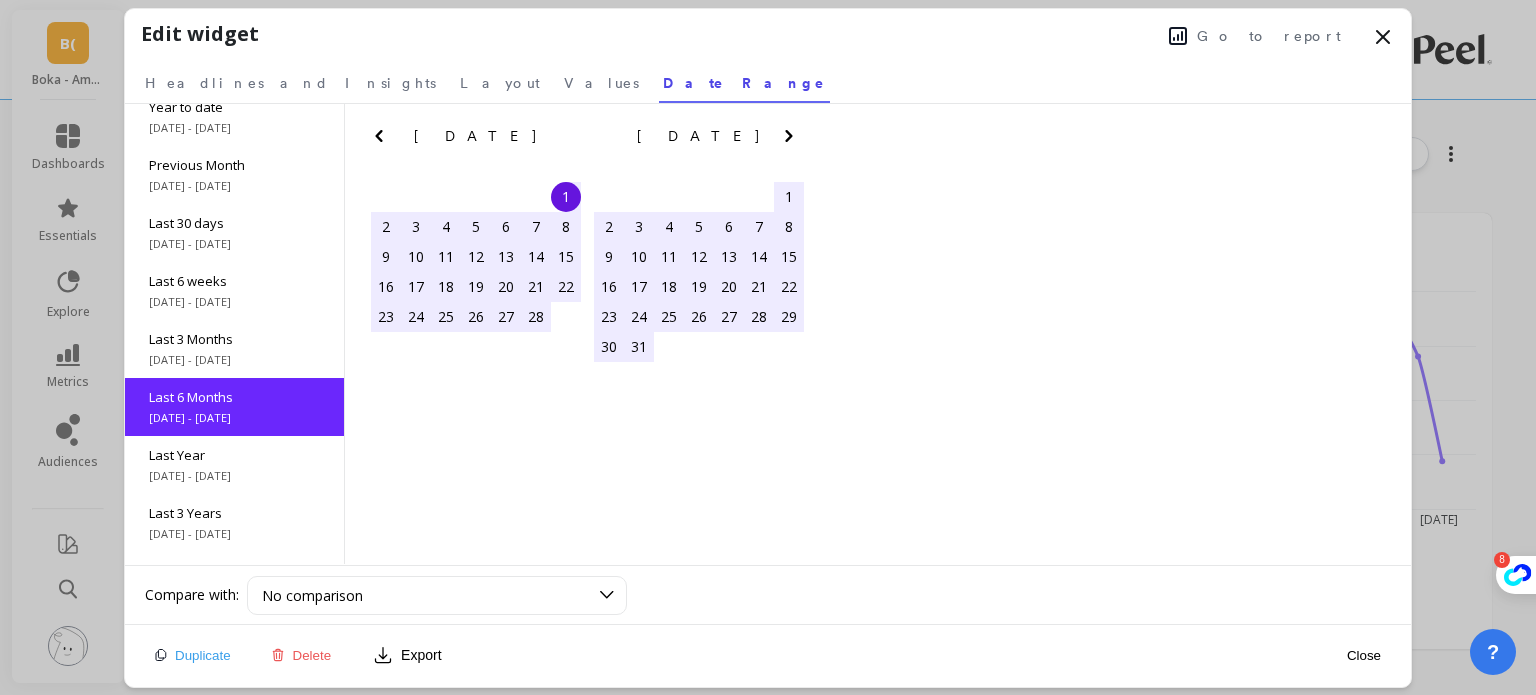 scroll, scrollTop: 120, scrollLeft: 0, axis: vertical 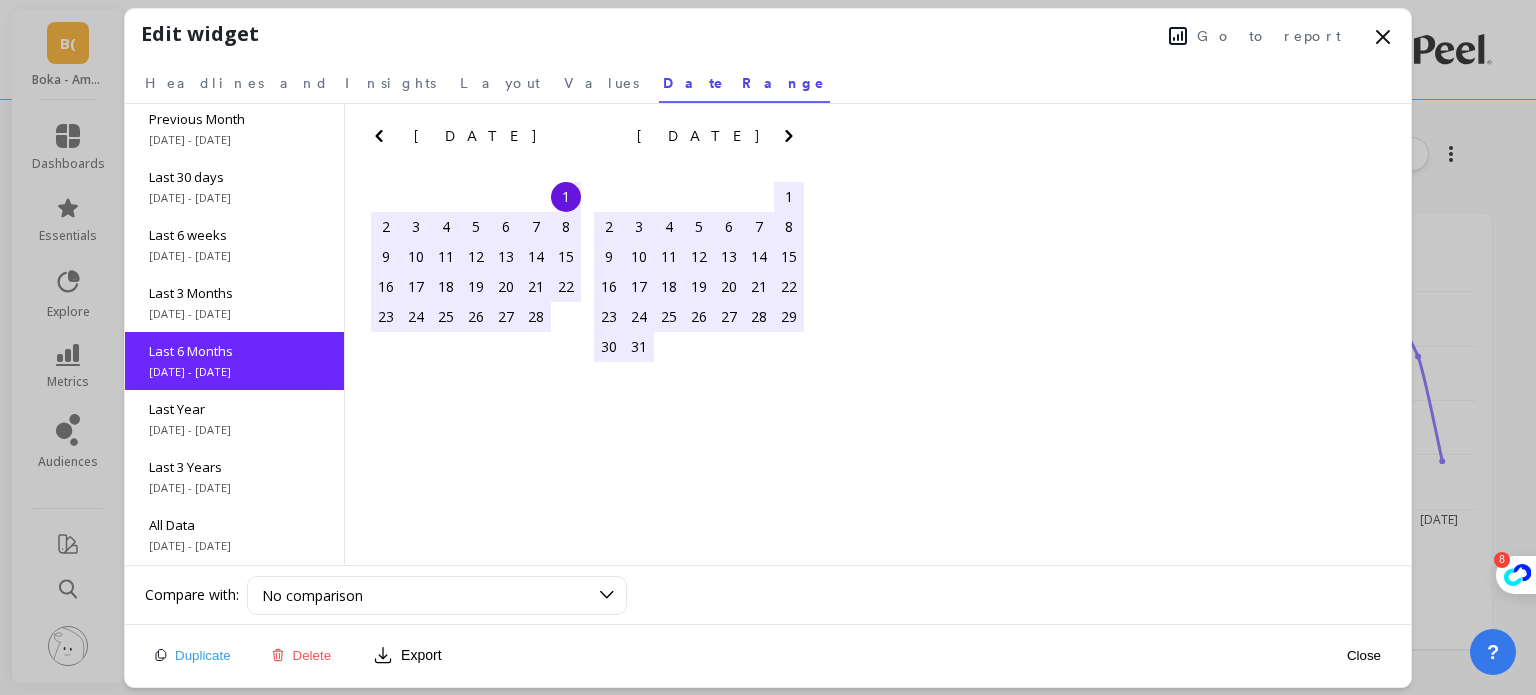 click 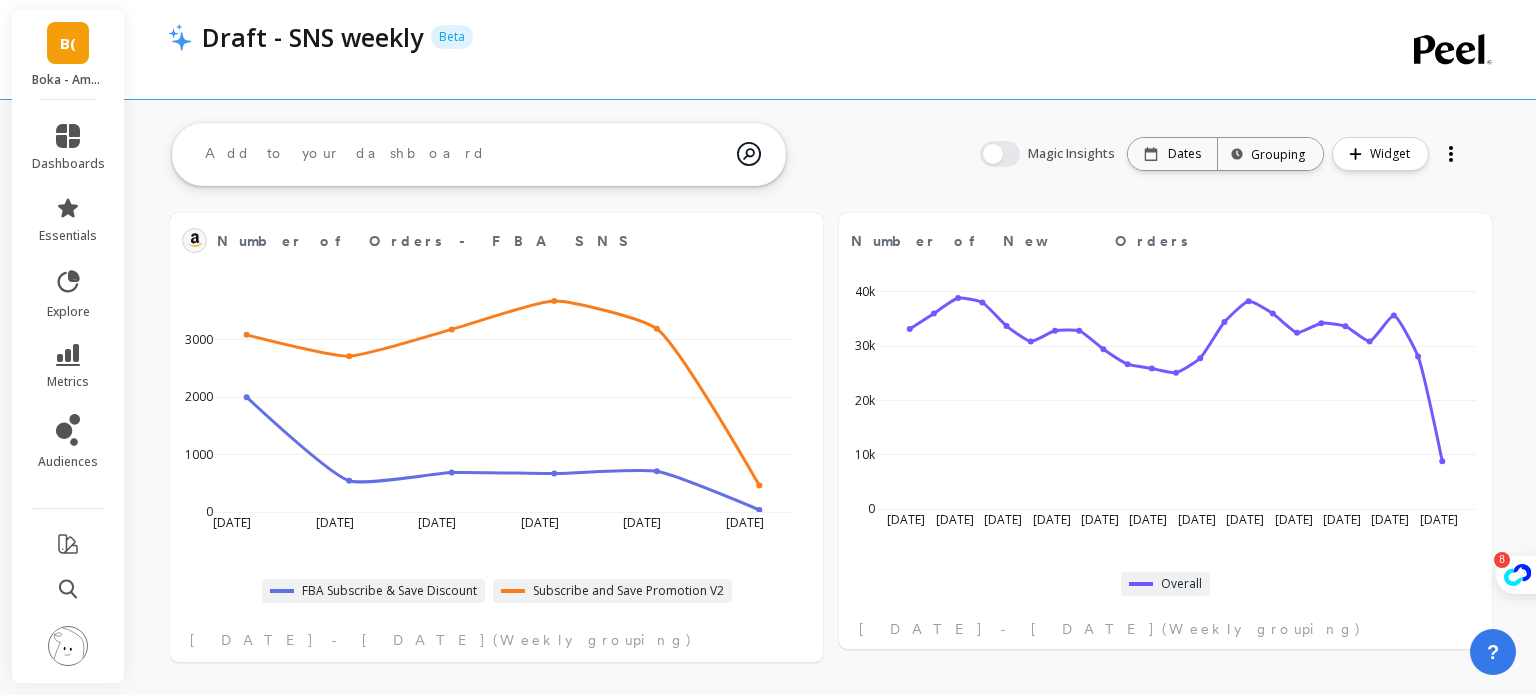 click at bounding box center [1451, 154] 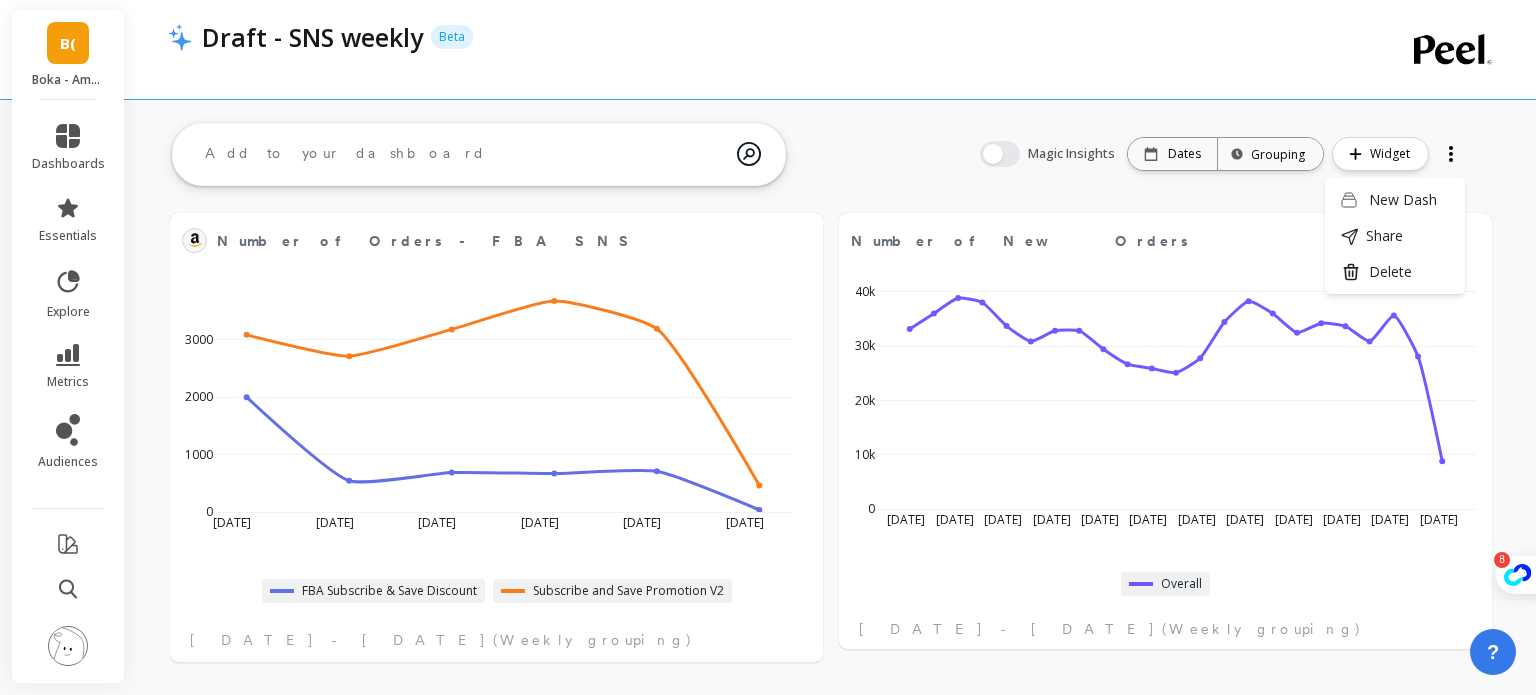 click on "Number of Orders - FBA SNS Edit Widget & Insights May 25 2025 Jun 1 Jun 8 Jun 15 Jun 22 Jun 29 0 1000 2000 3000 FBA Subscribe & Save Discount Subscribe and Save Promotion V2 Jun 1 - Jun 30, 2025 (Weekly grouping) Number of New Orders Edit Widget & Insights Jan 26 2025 Feb 9 Feb 23 Mar 9 Mar 23 Apr 6 Apr 20 May 4 May 18 Jun 1 Jun 15 Jun 29 0 10k 20k 30k 40k Overall Feb 1 - Jul 2, 2025 (Weekly grouping)" at bounding box center (830, 437) 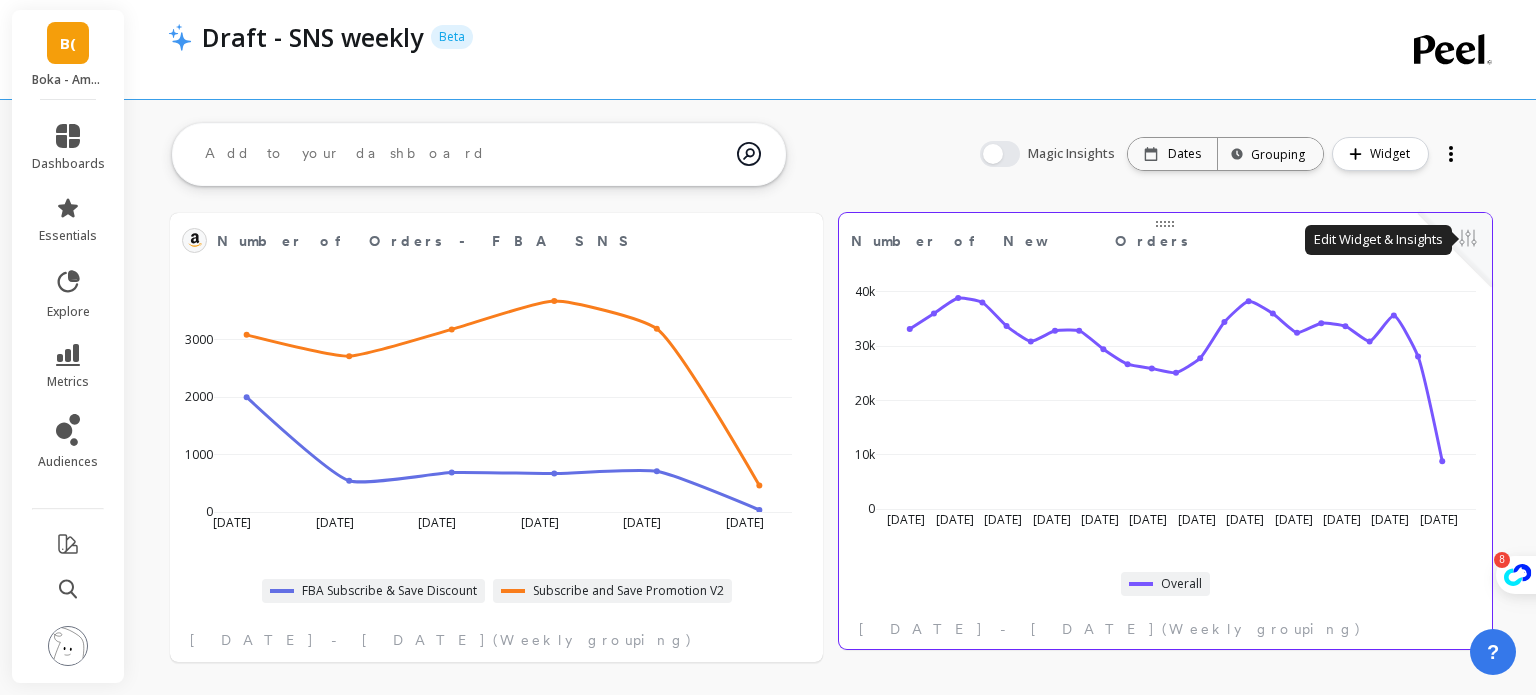click at bounding box center [1468, 240] 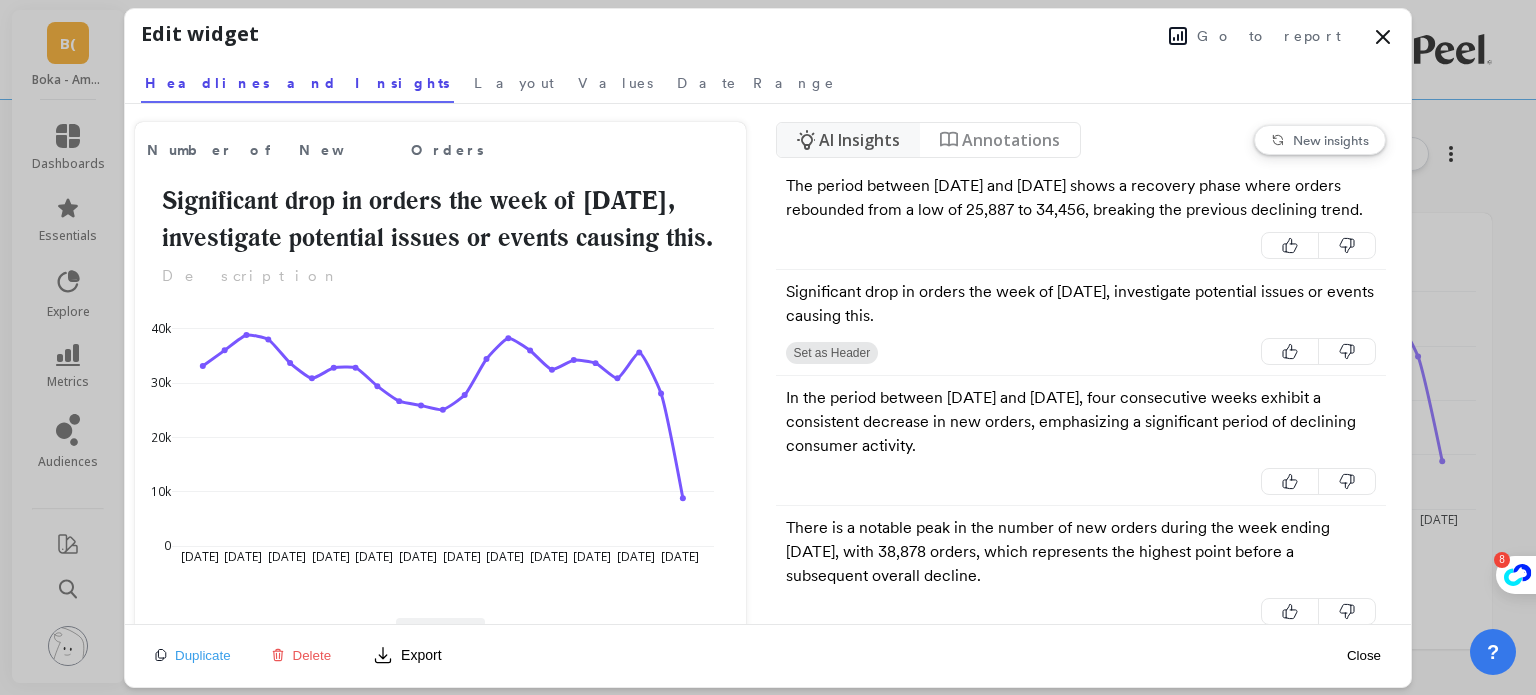 click on "Delete" at bounding box center (312, 655) 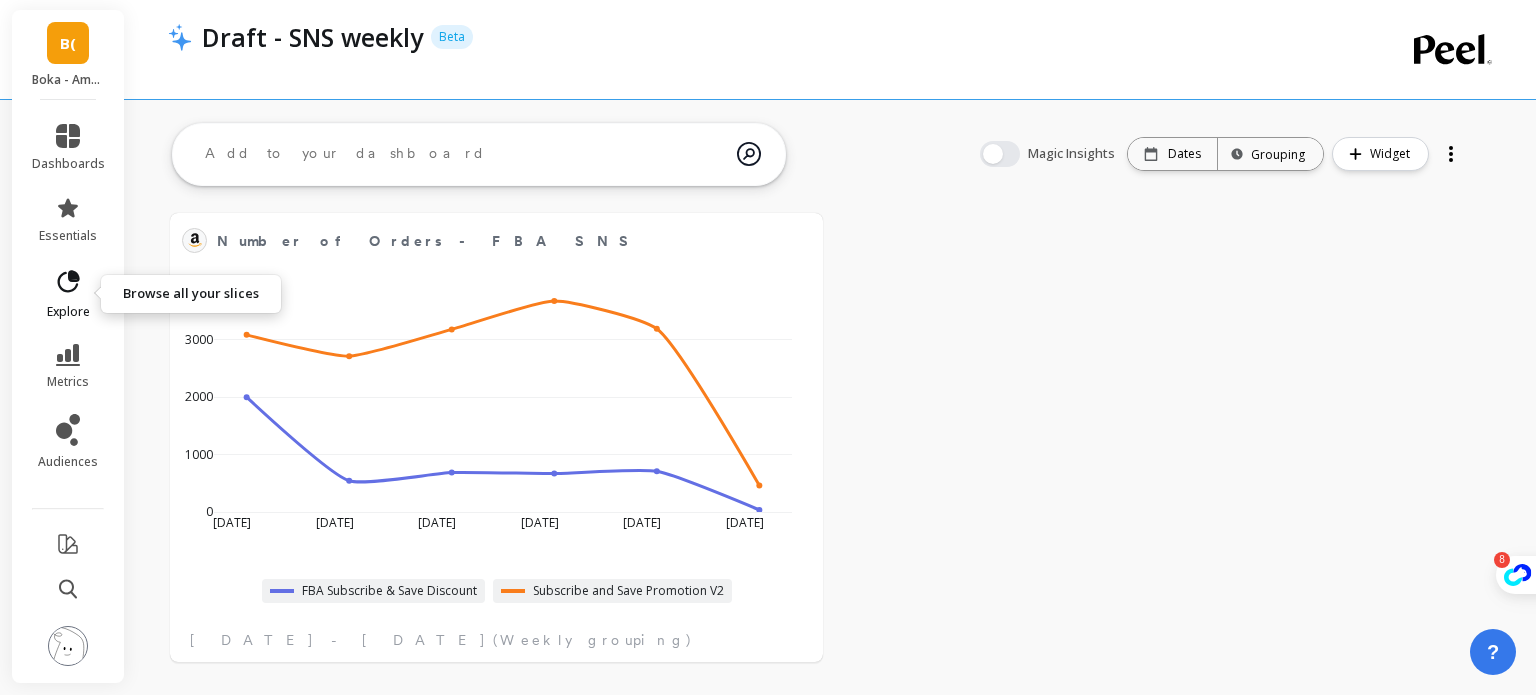 click on "explore" at bounding box center [68, 312] 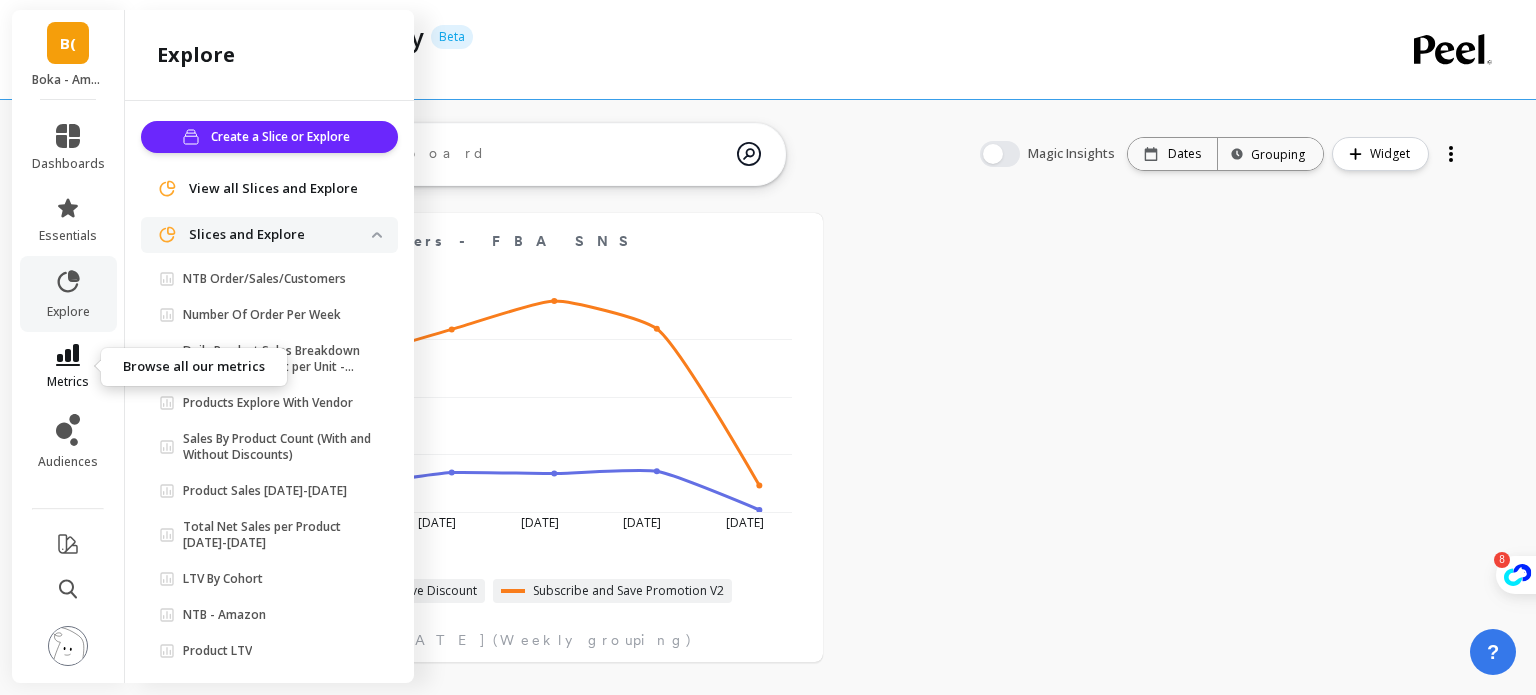click on "metrics" at bounding box center [68, 367] 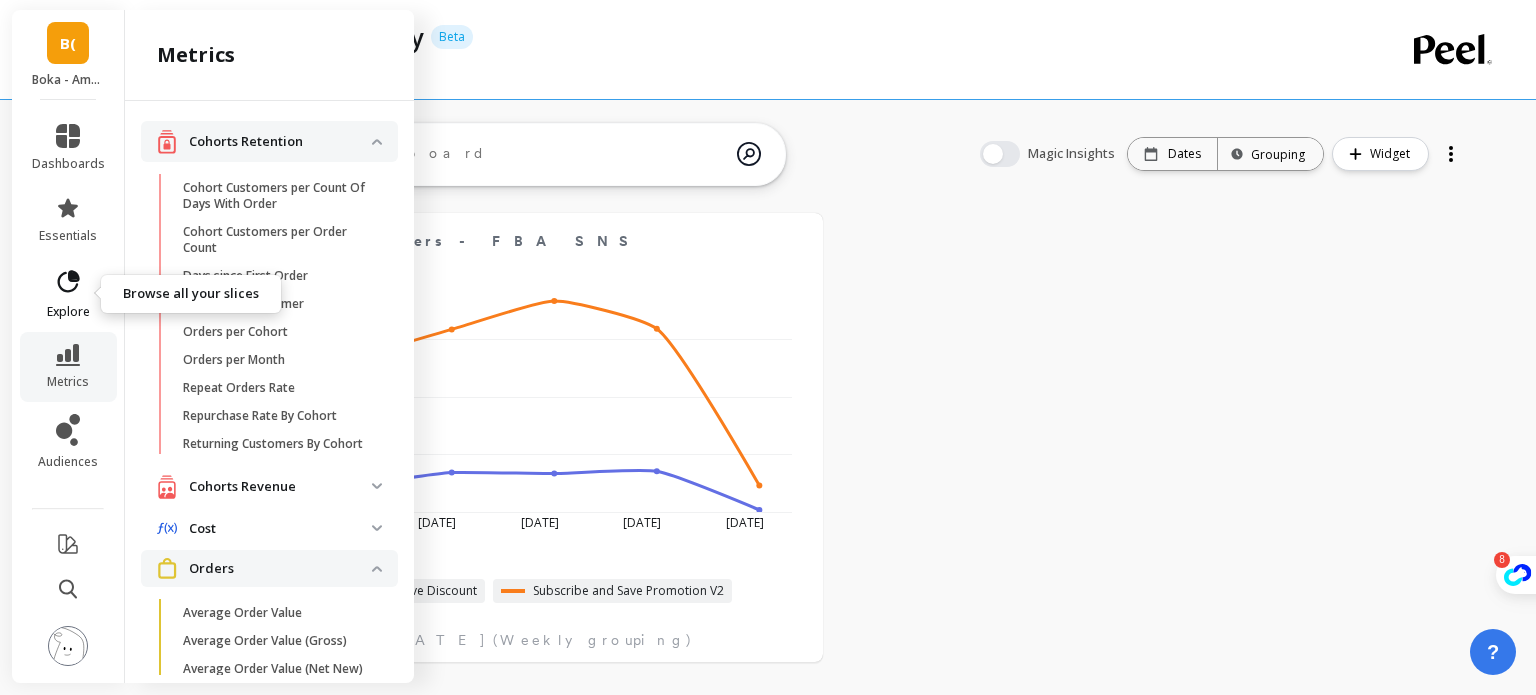 click on "explore" at bounding box center [68, 312] 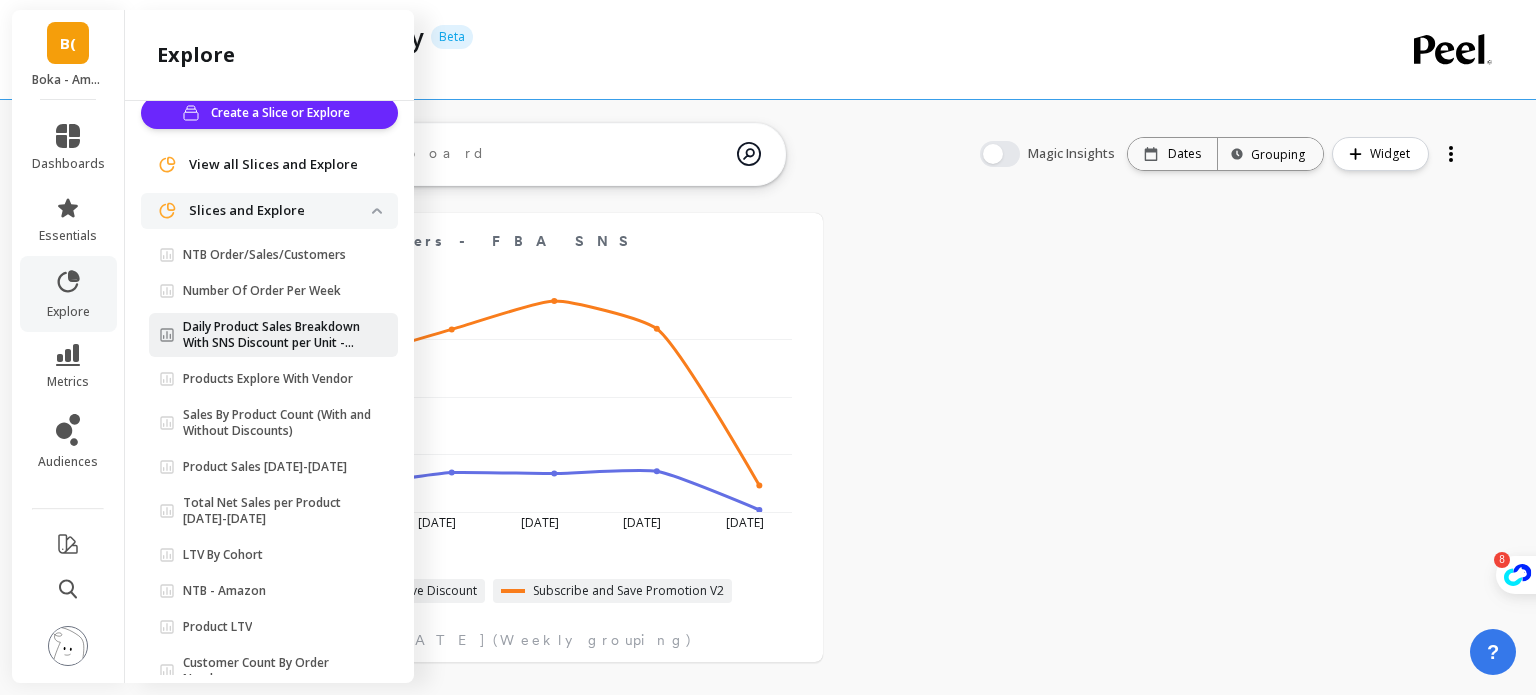 scroll, scrollTop: 0, scrollLeft: 0, axis: both 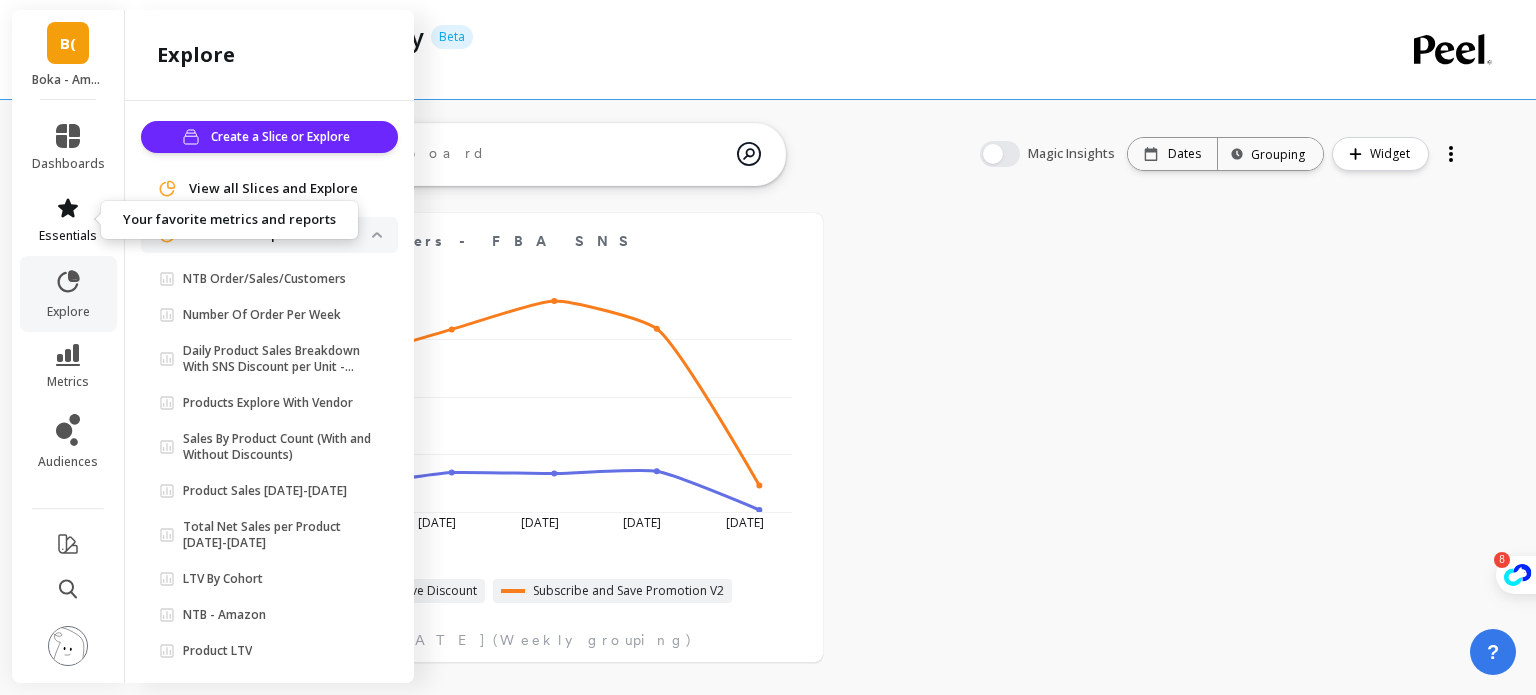 click 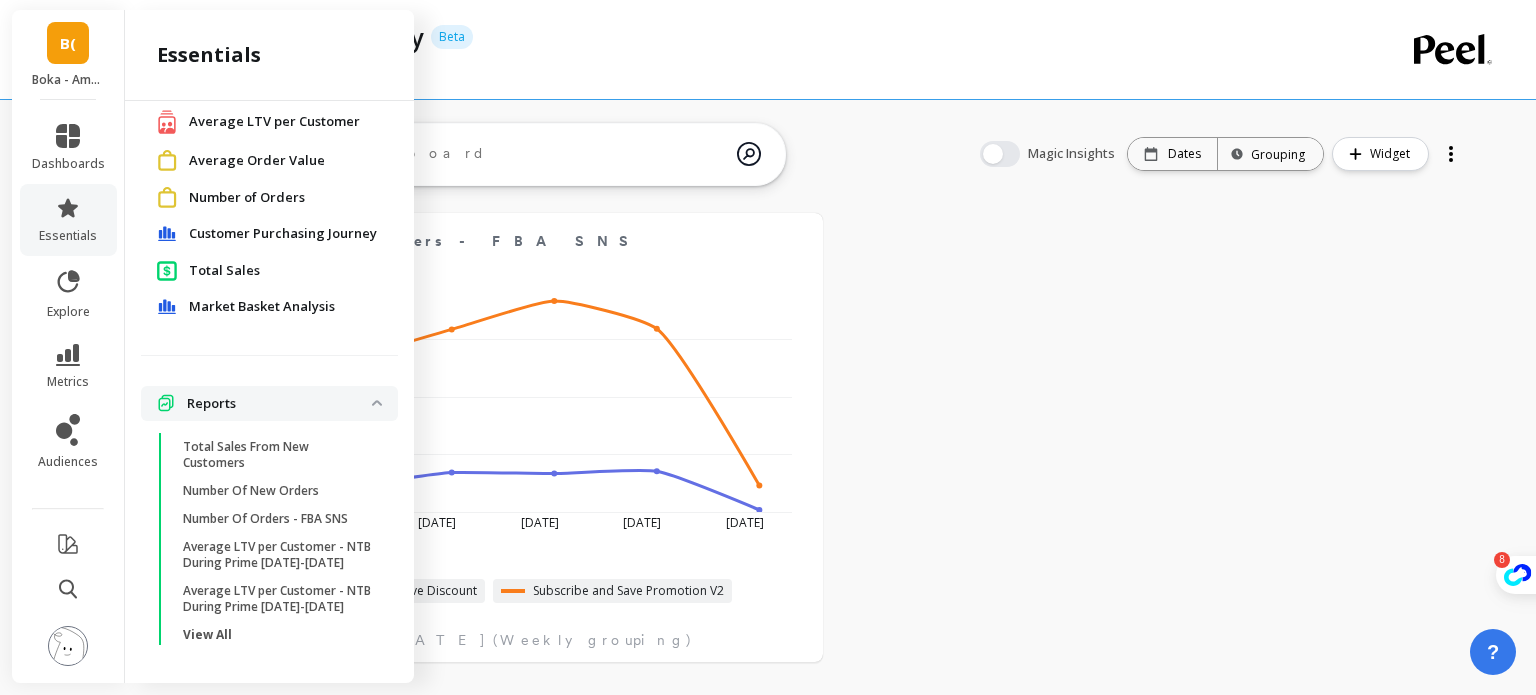 scroll, scrollTop: 181, scrollLeft: 0, axis: vertical 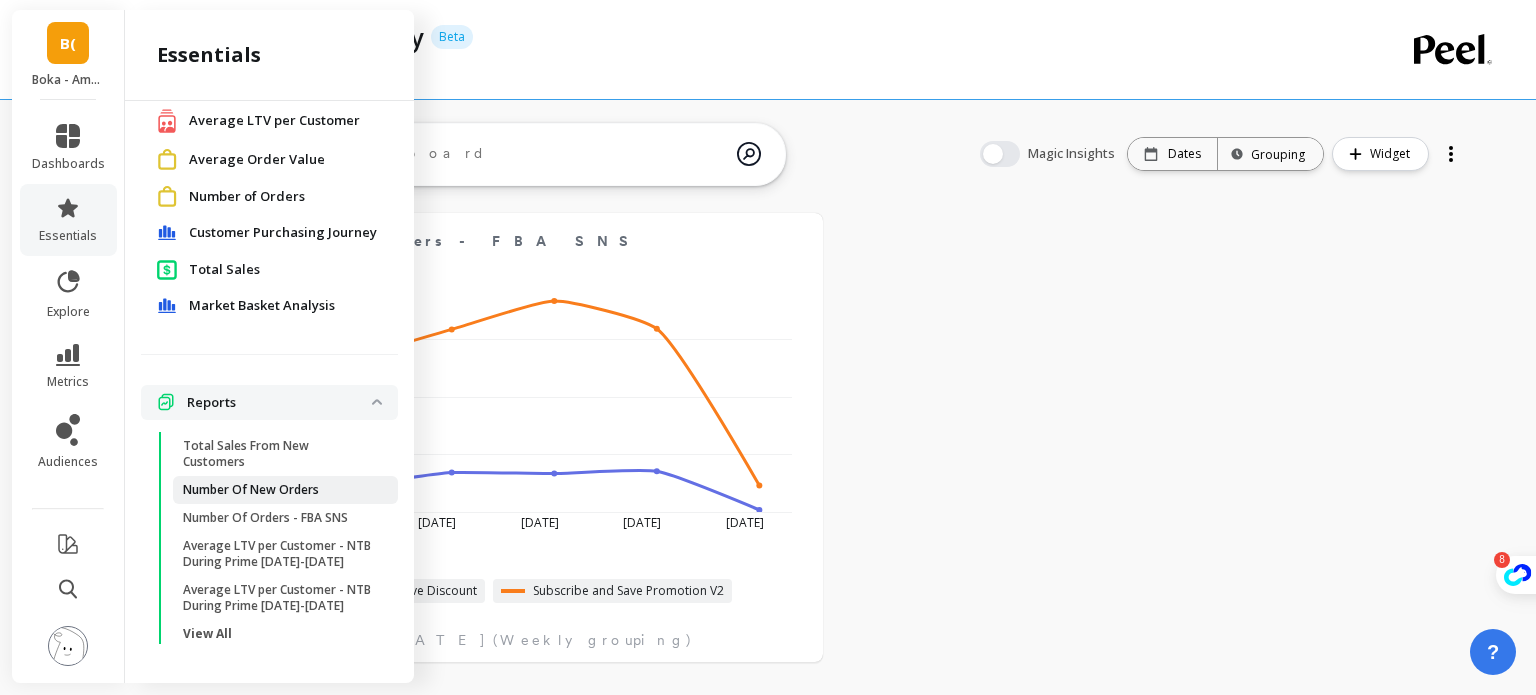 click on "Number Of New Orders" at bounding box center [251, 490] 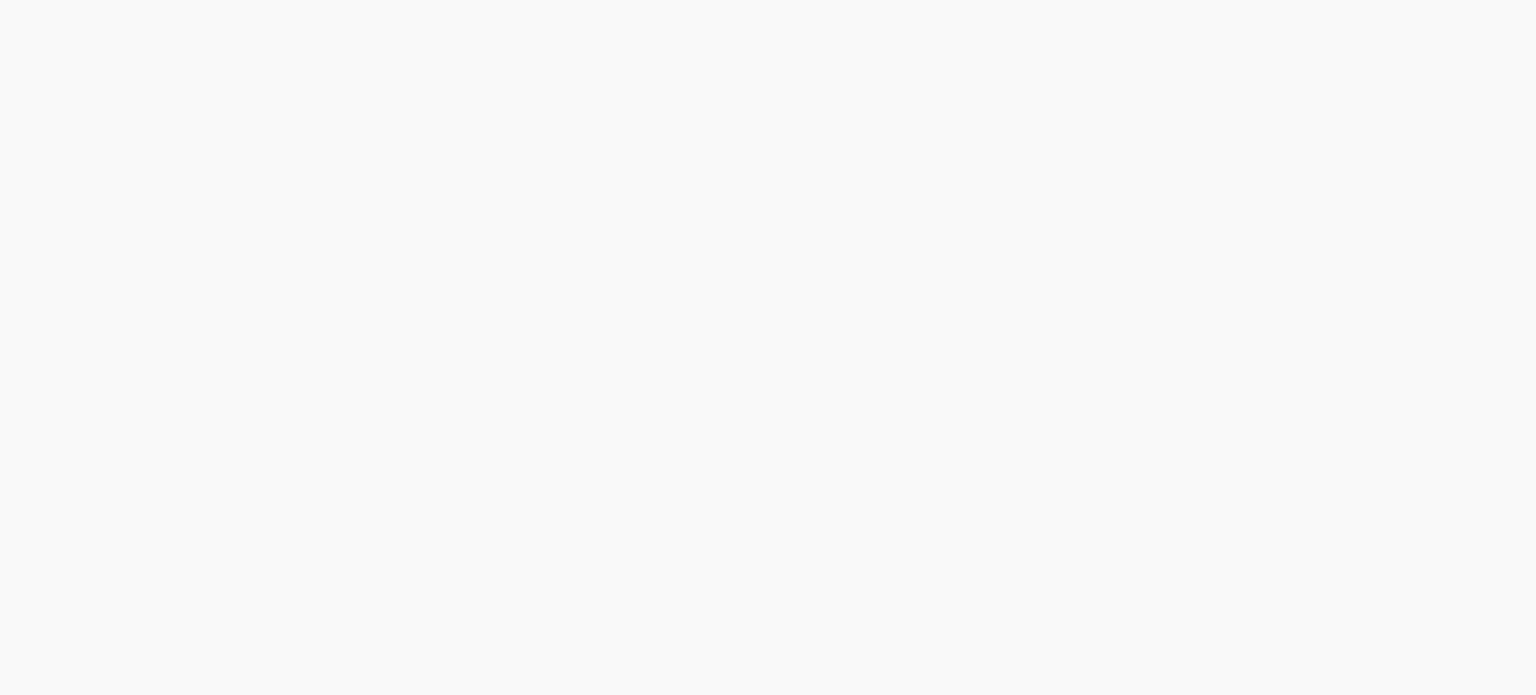 scroll, scrollTop: 0, scrollLeft: 0, axis: both 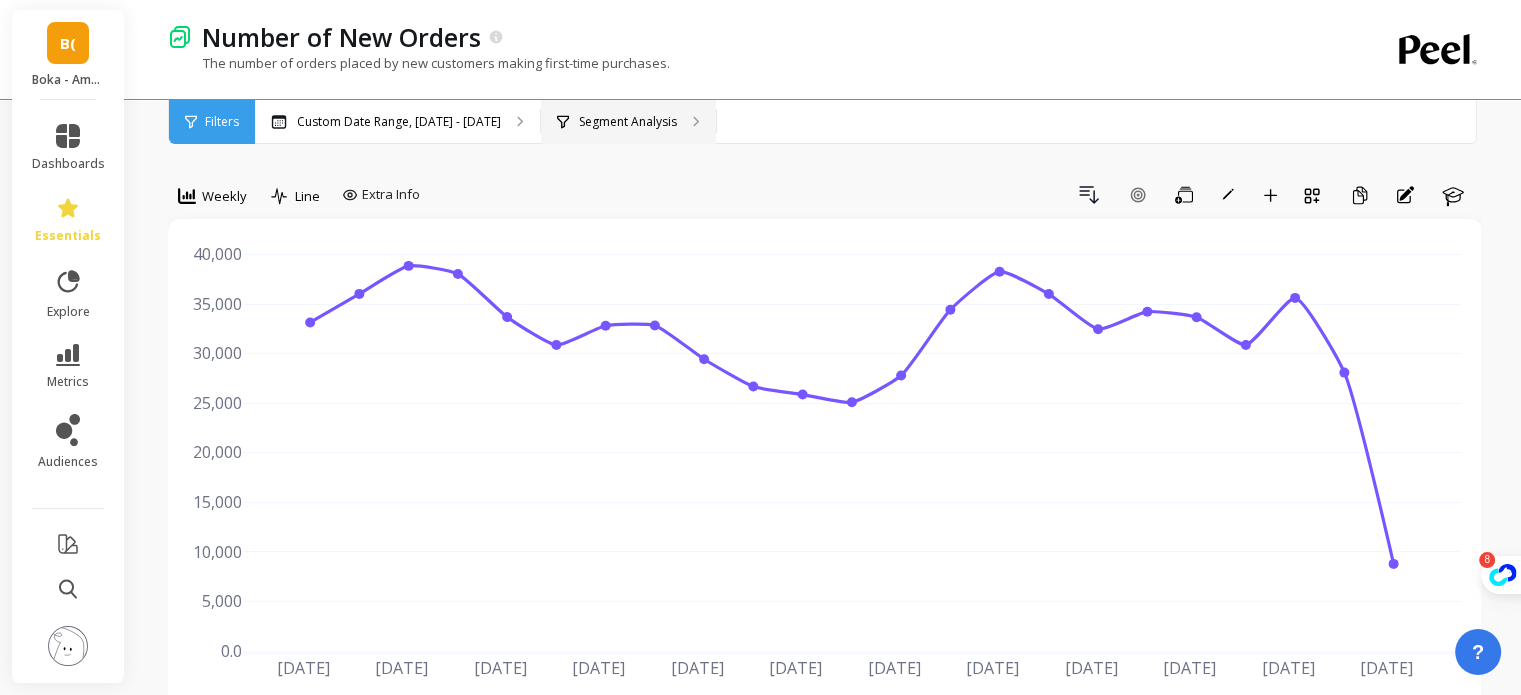 click on "Segment Analysis" at bounding box center (628, 122) 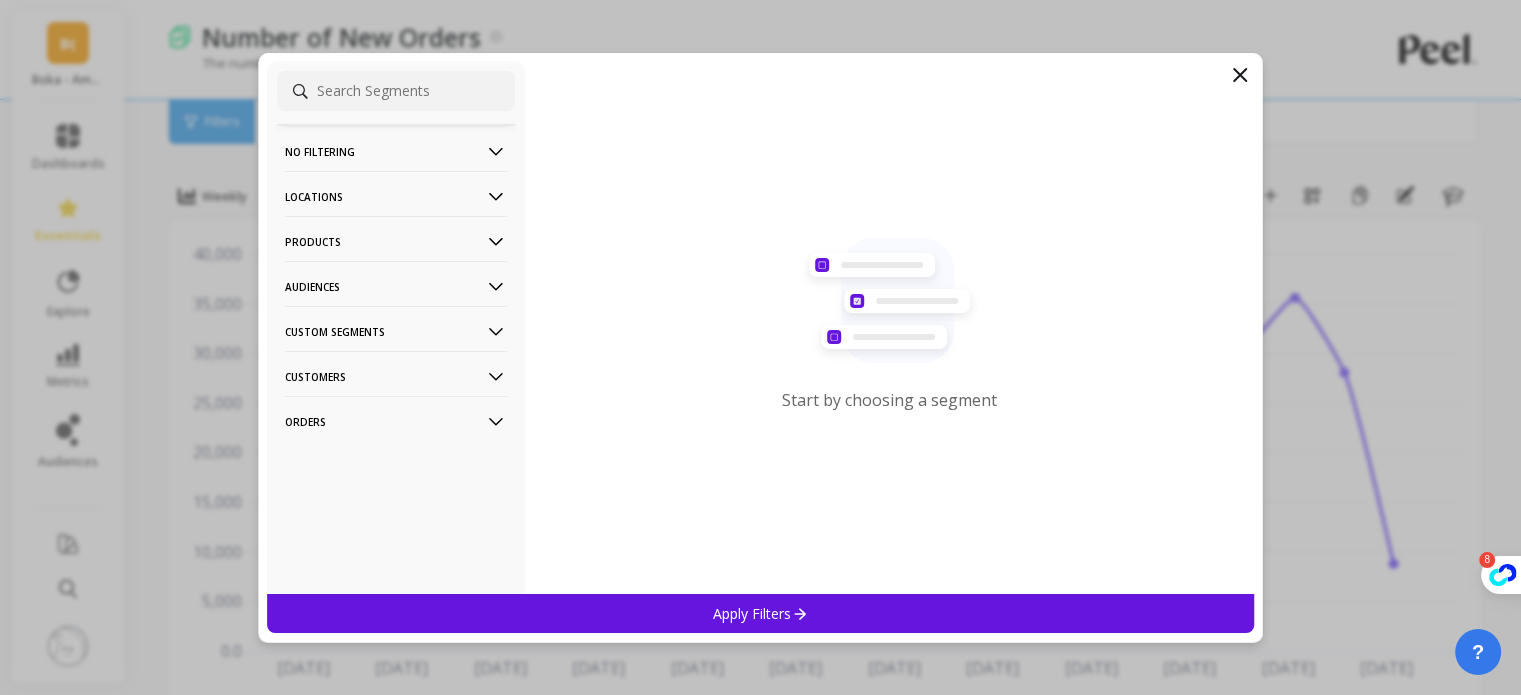 click on "Custom Segments" at bounding box center (396, 331) 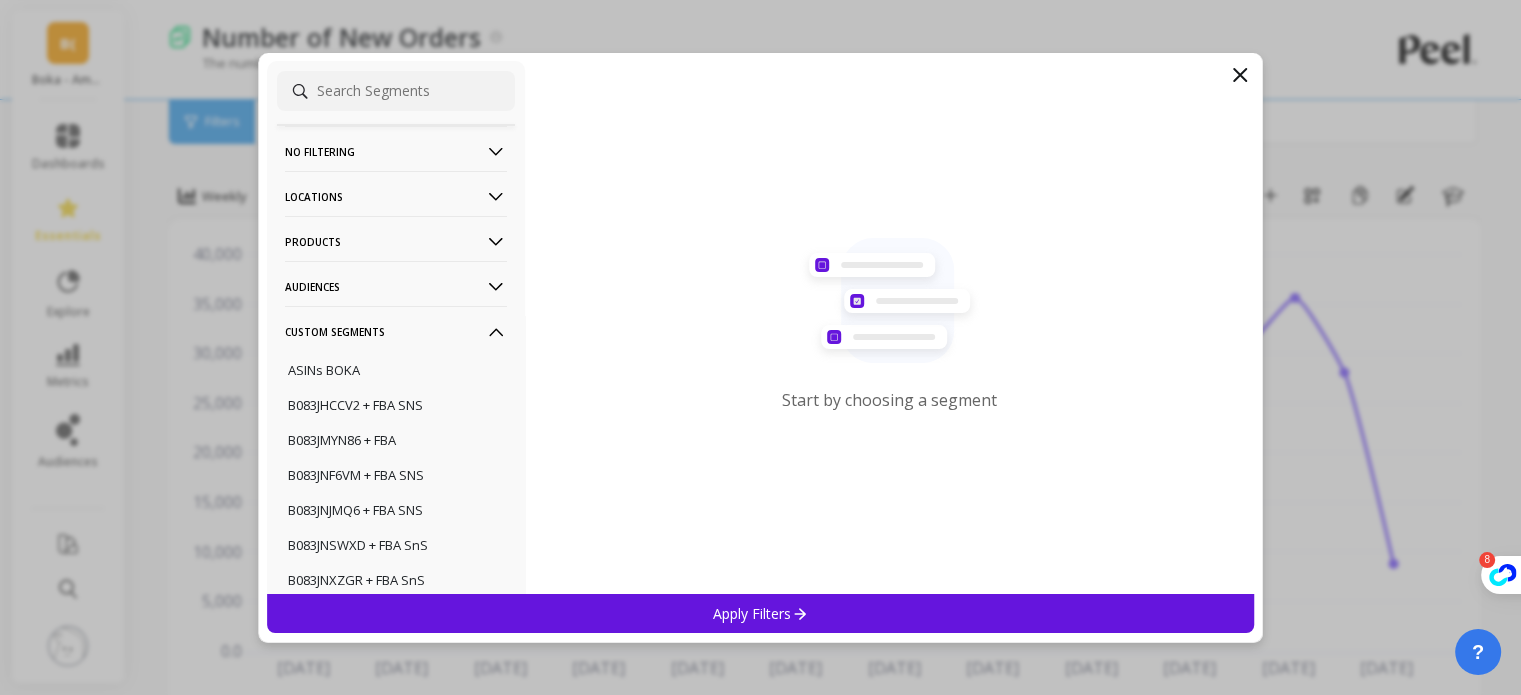 click on "Custom Segments" at bounding box center (396, 331) 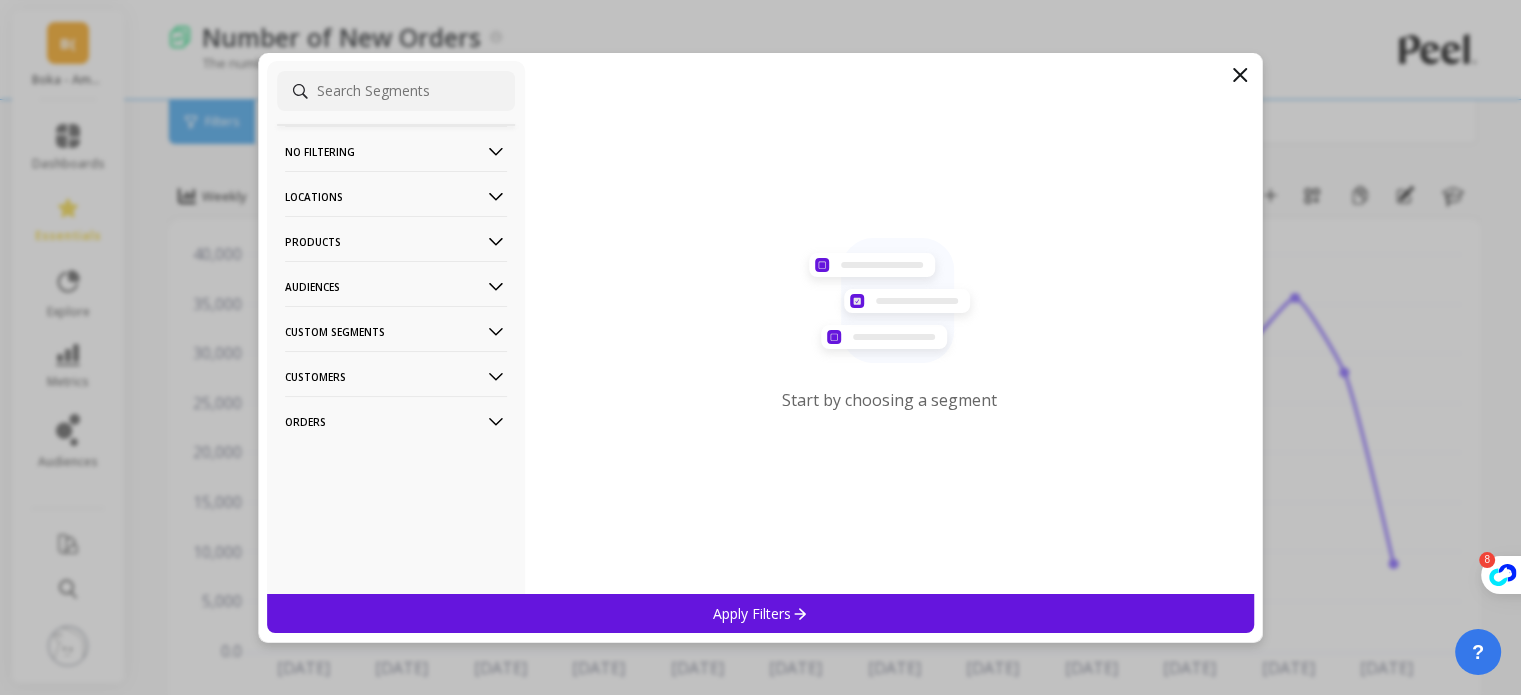 click on "Customers" at bounding box center (396, 376) 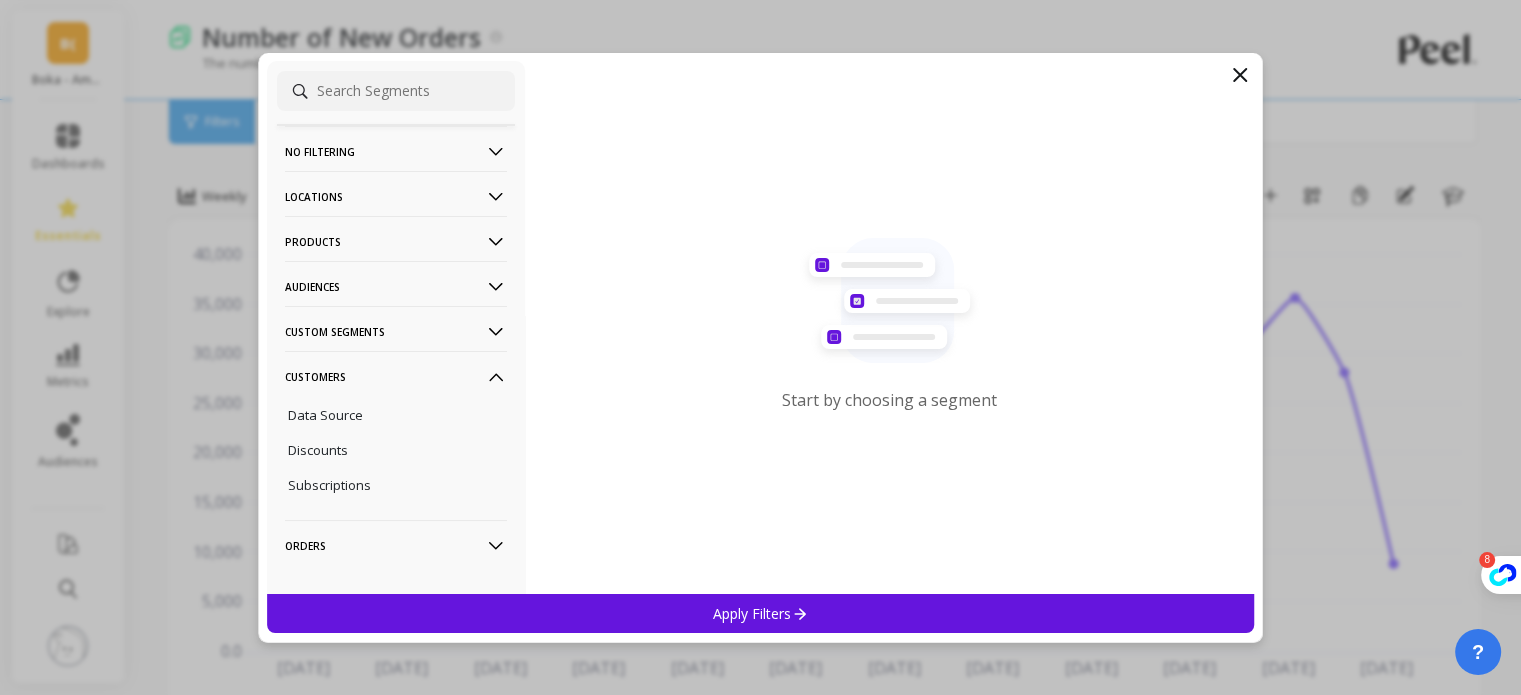 click on "Customers" at bounding box center (396, 376) 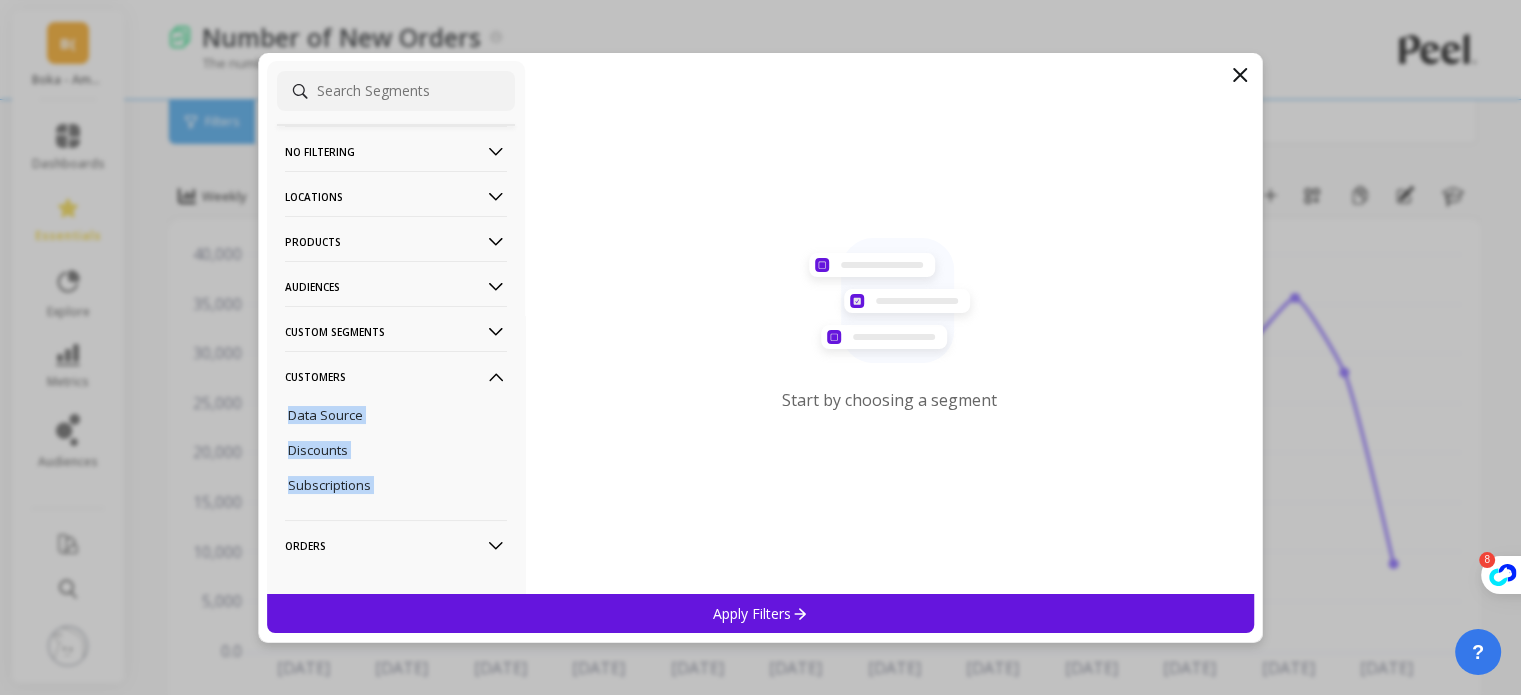 click on "Customers" at bounding box center [396, 376] 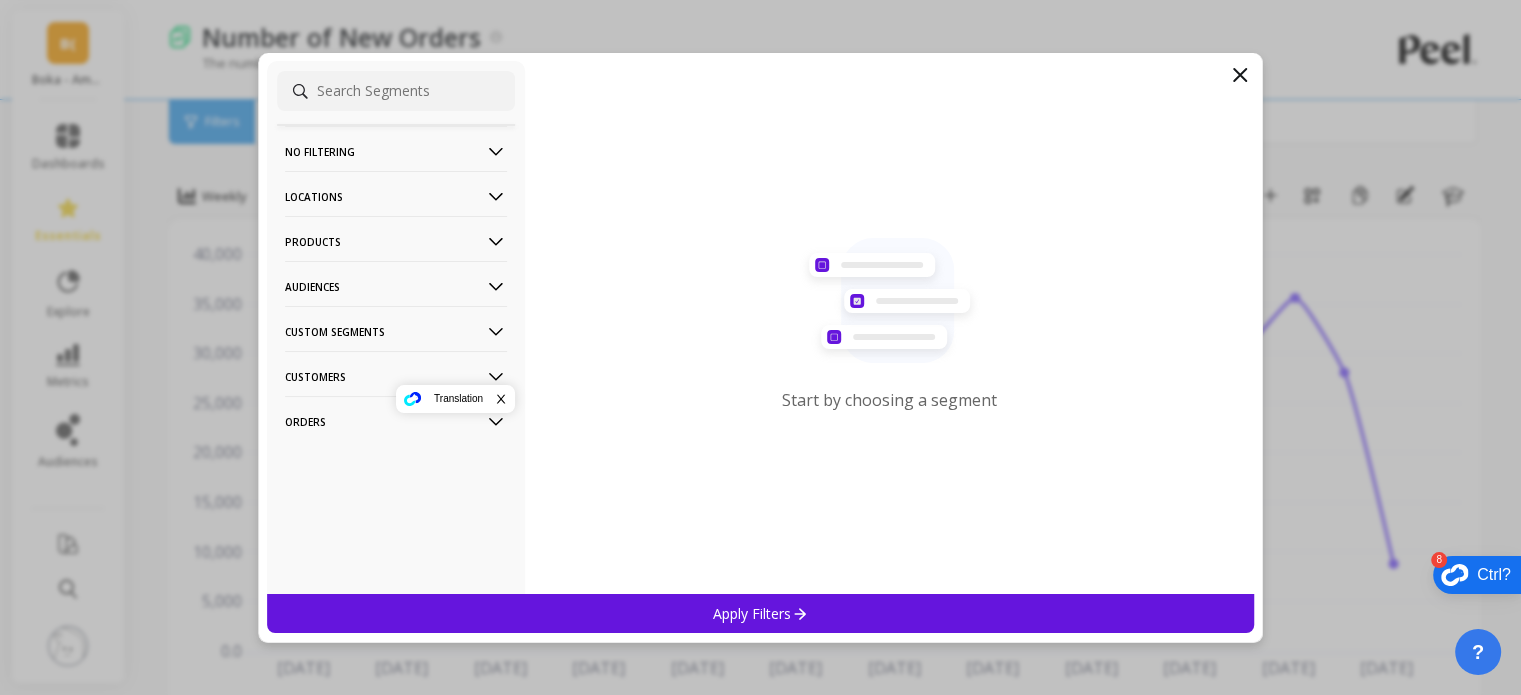 click on "Orders" at bounding box center (396, 421) 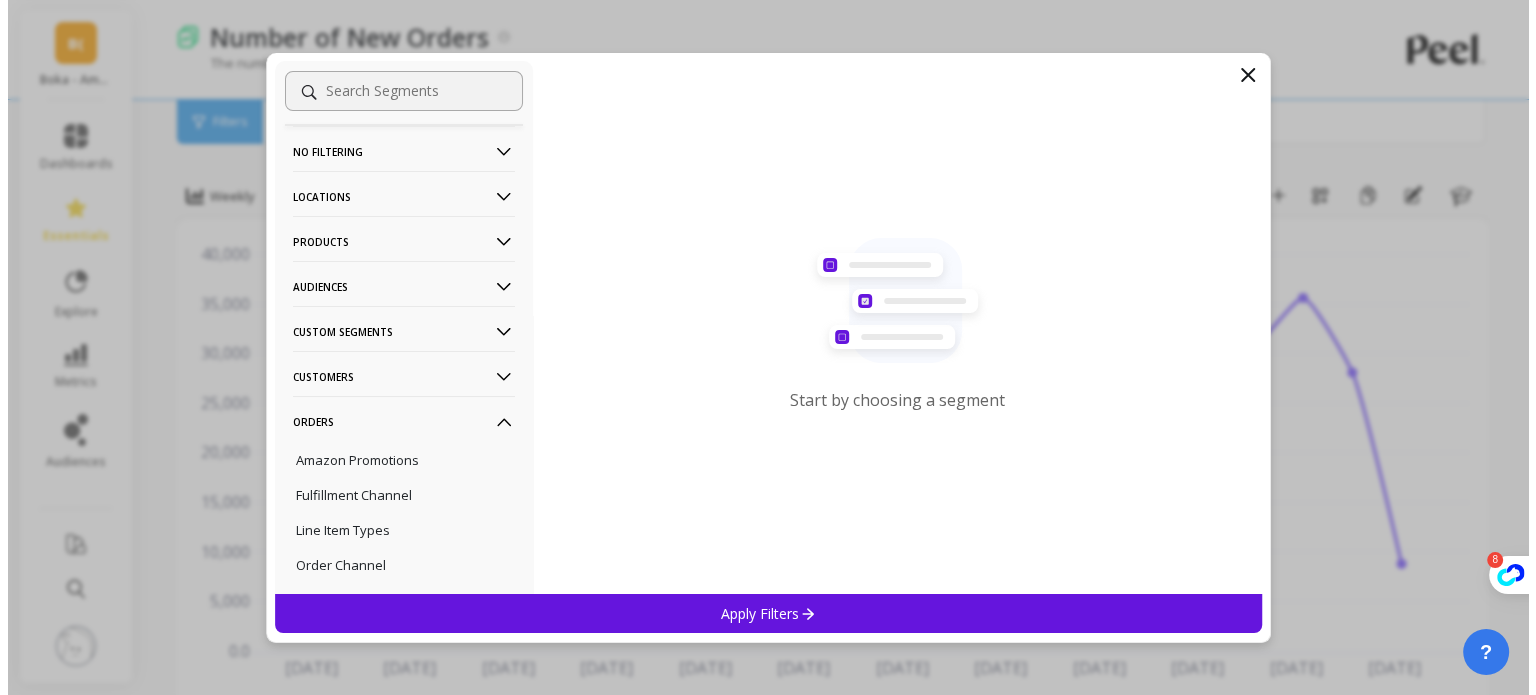 scroll, scrollTop: 88, scrollLeft: 0, axis: vertical 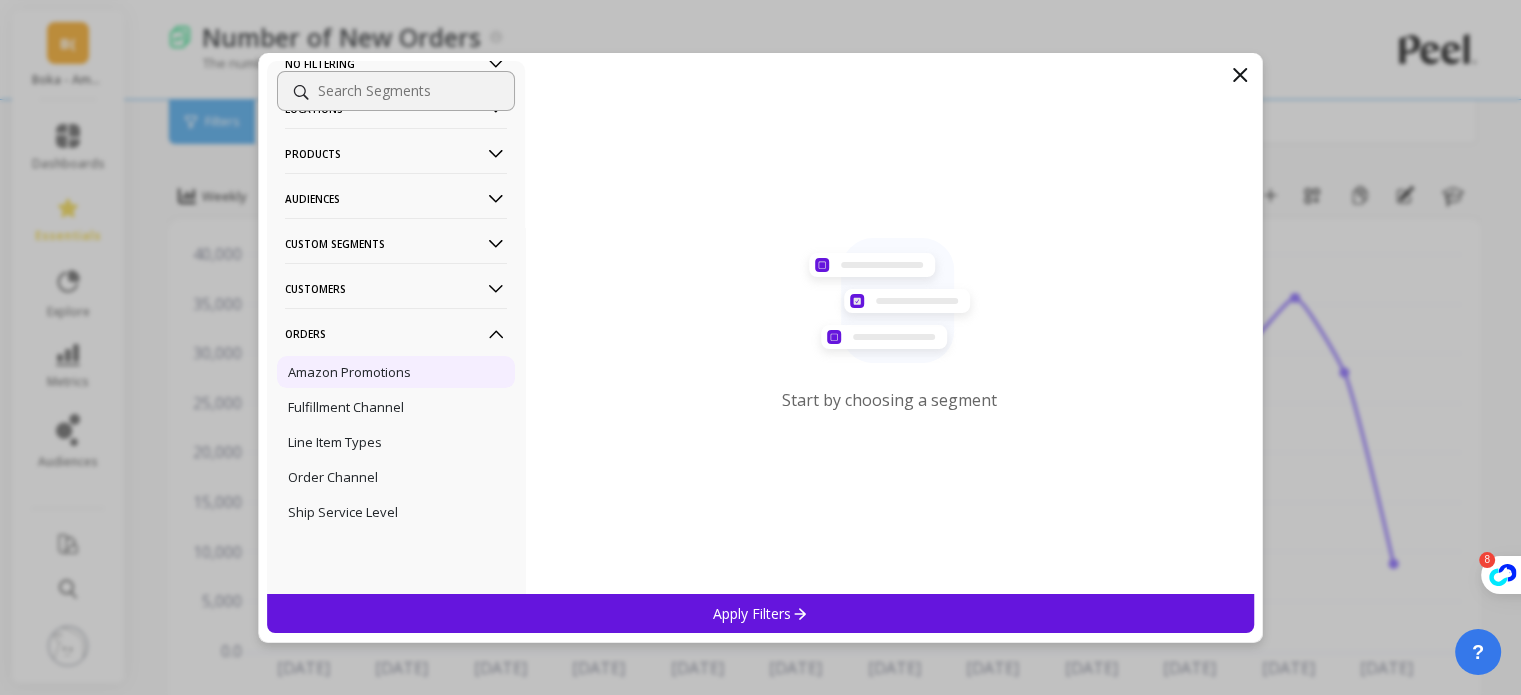 click on "Amazon Promotions" at bounding box center [349, 372] 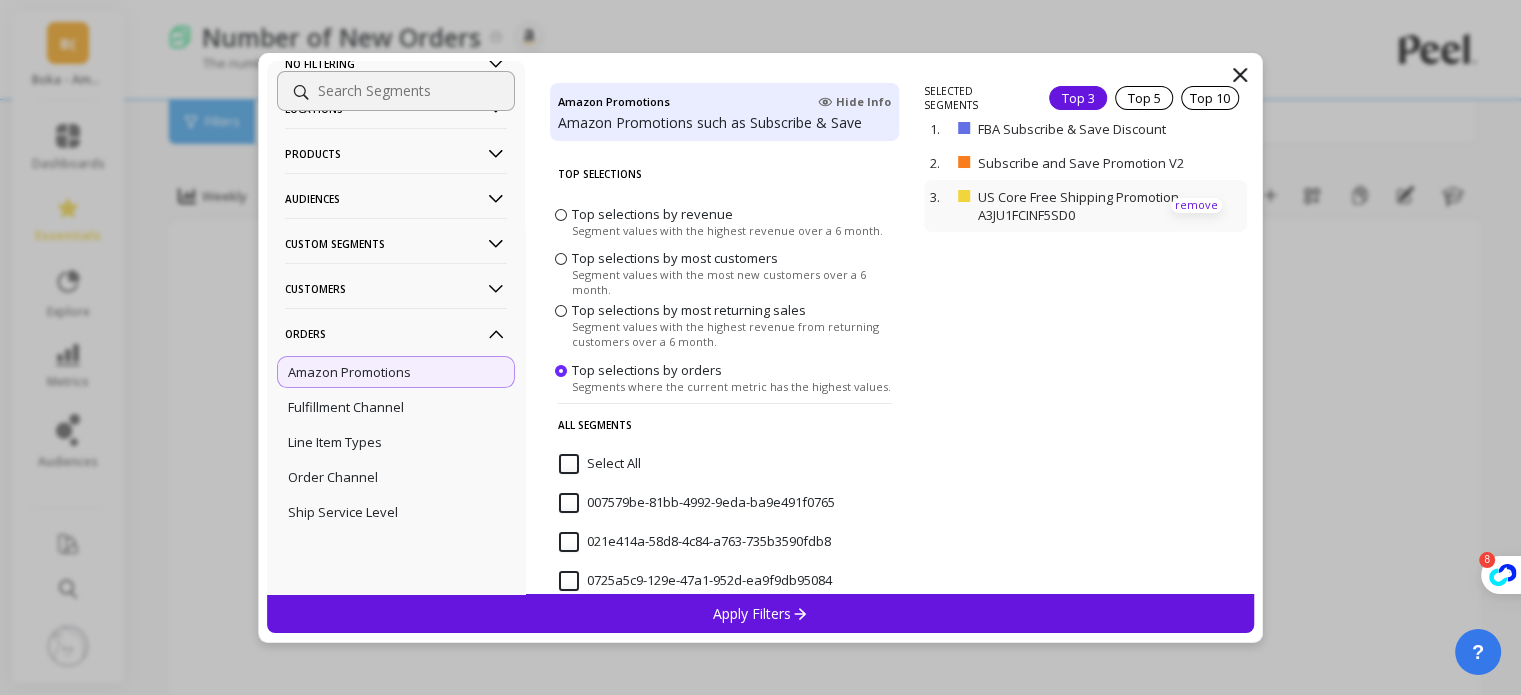 click on "remove" at bounding box center (1196, 205) 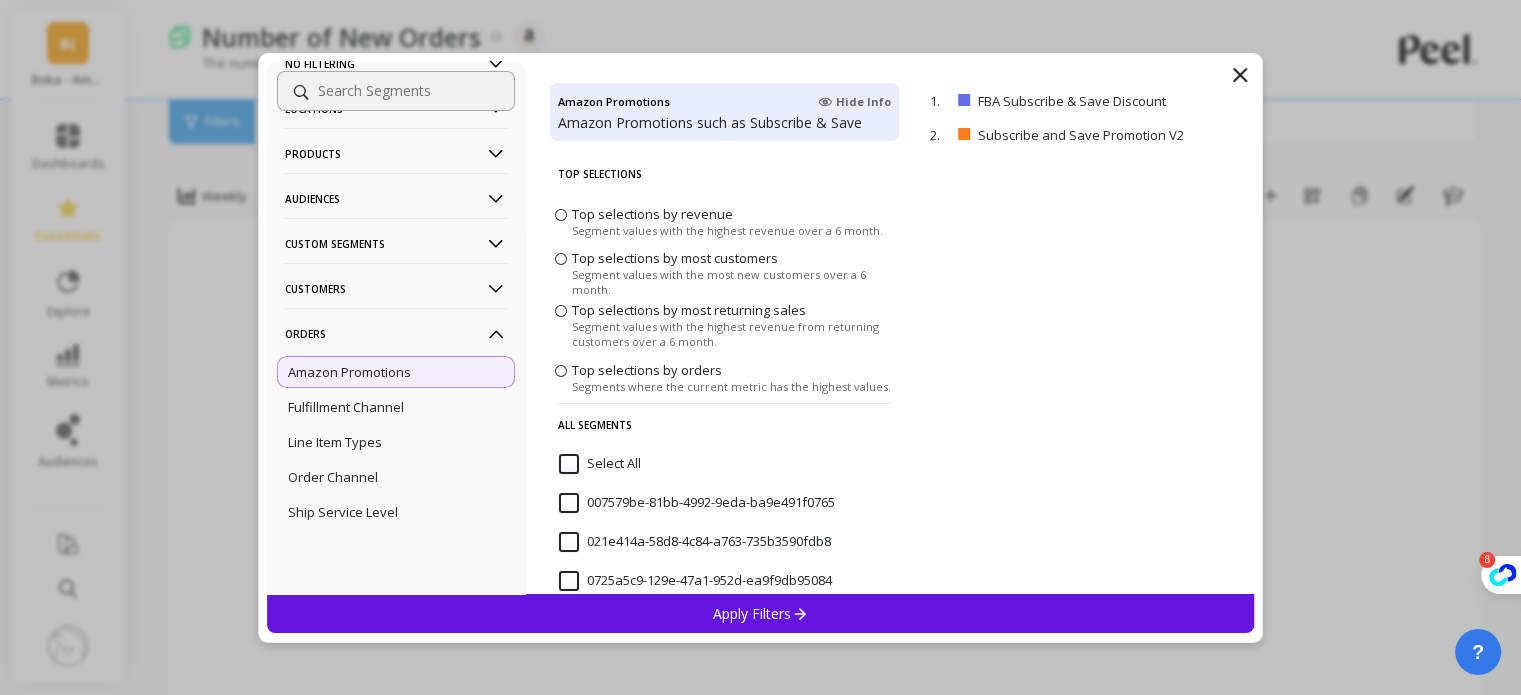 click on "Apply Filters" at bounding box center (761, 613) 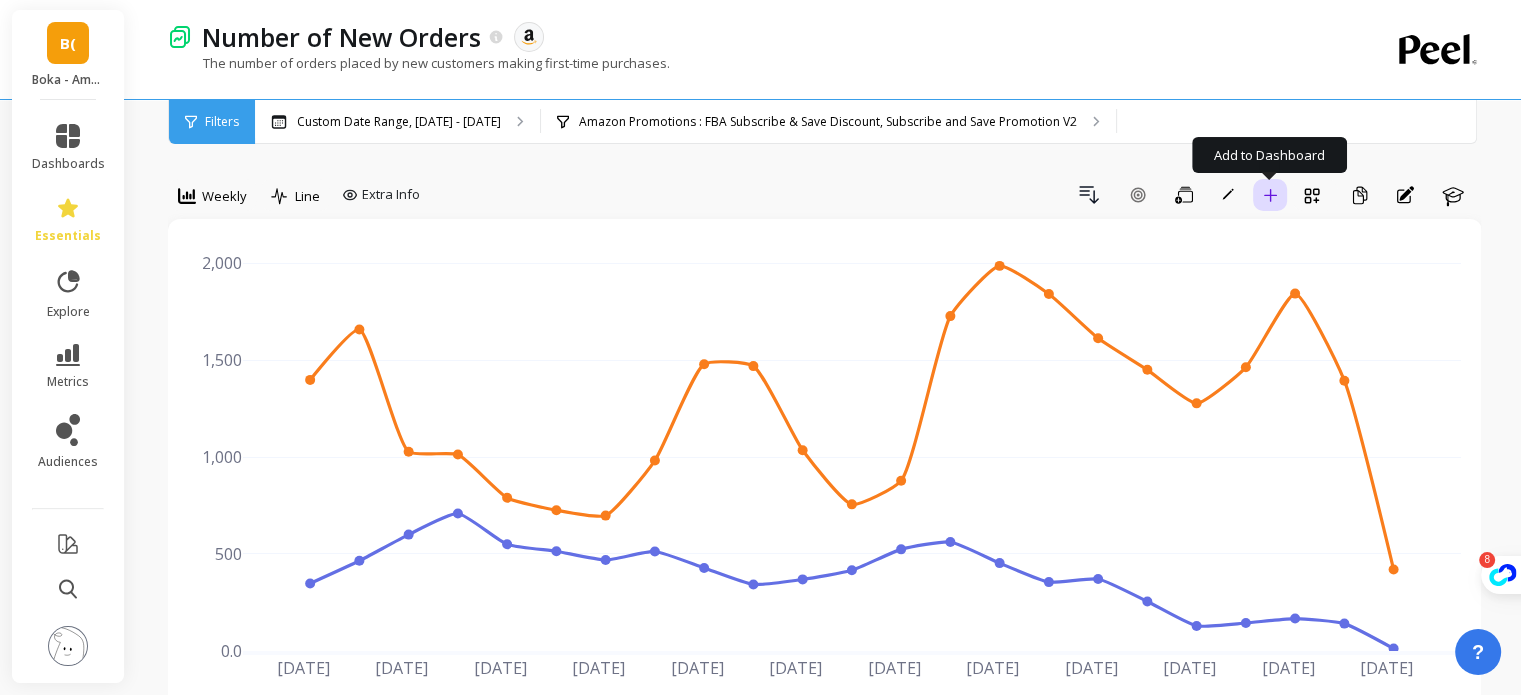 click on "Add to Dashboard" at bounding box center [1270, 195] 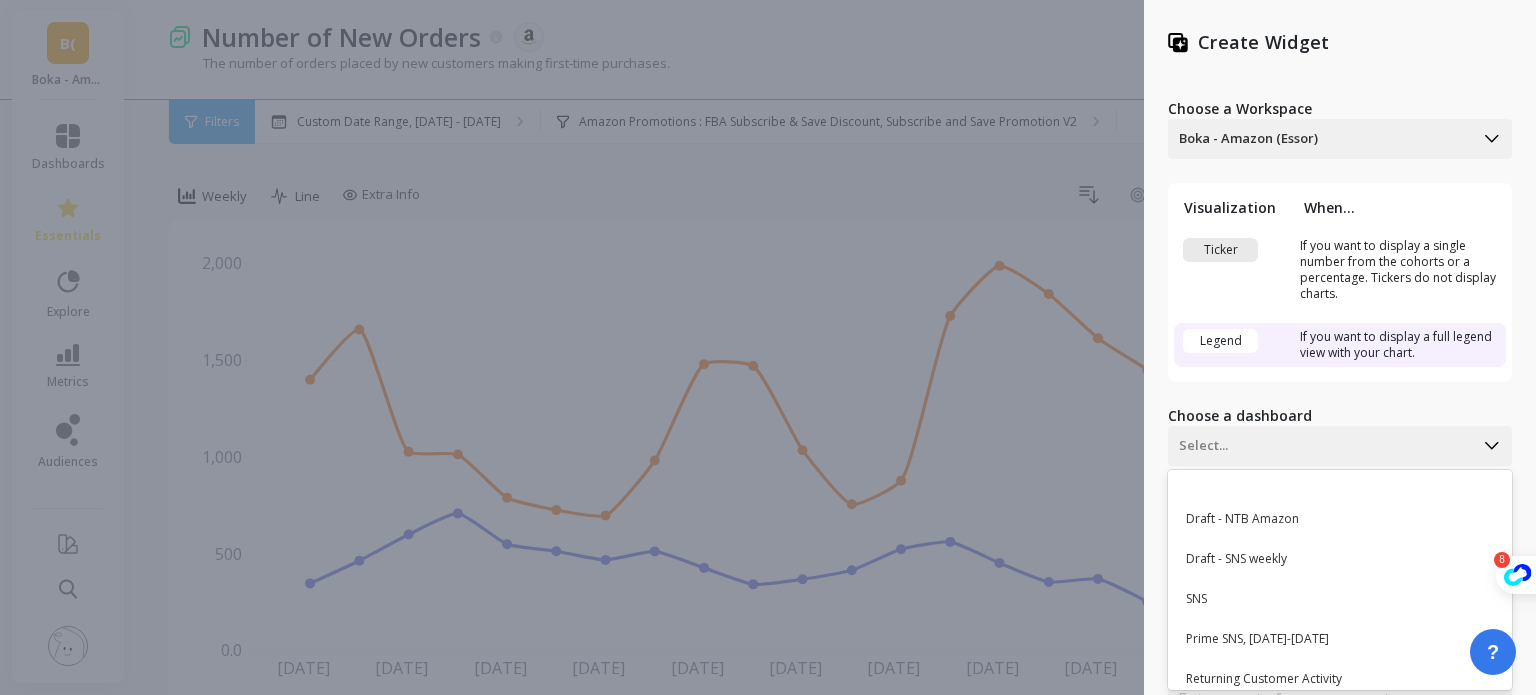 click on "14 results available. Use Up and Down to choose options, press Enter to select the currently focused option, press Escape to exit the menu, press Tab to select the option and exit the menu. Select... Draft -  NTB Amazon Draft - SNS weekly SNS Prime SNS, Jul 16-17 Returning Customer Activity Amazon Amazon Dash 3 dash2 dash 1 LTV at ASIN code name Example Peel Returning Customer Activity" at bounding box center (1340, 446) 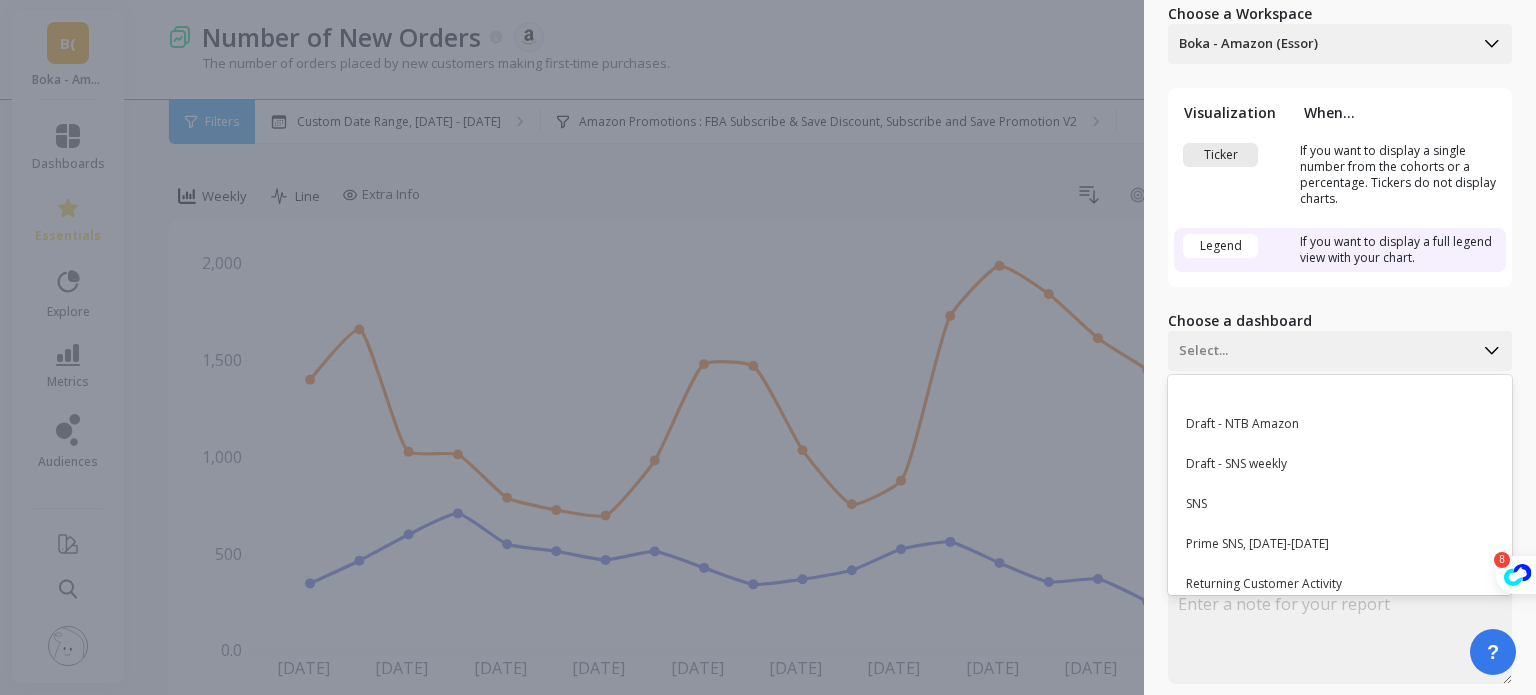 scroll, scrollTop: 95, scrollLeft: 0, axis: vertical 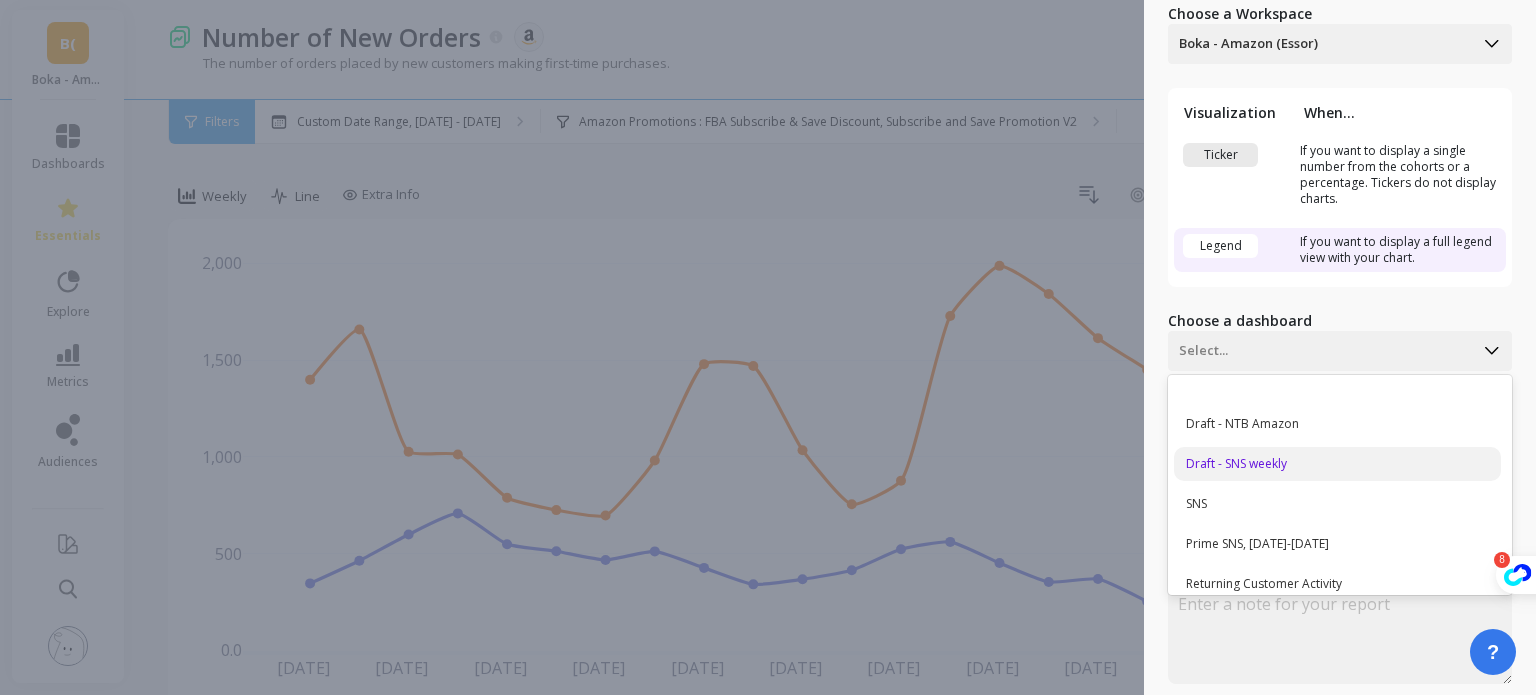 click on "Draft - SNS weekly" at bounding box center [1337, 464] 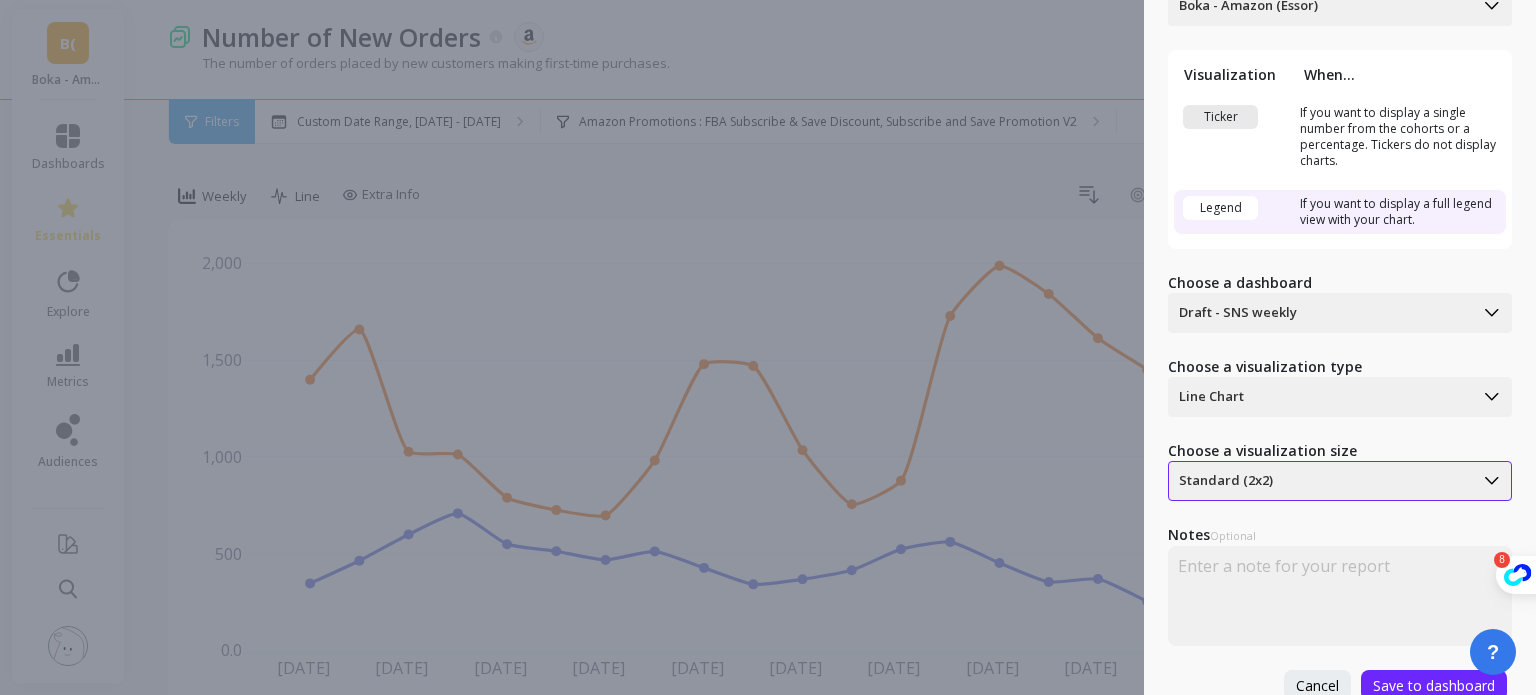 scroll, scrollTop: 149, scrollLeft: 0, axis: vertical 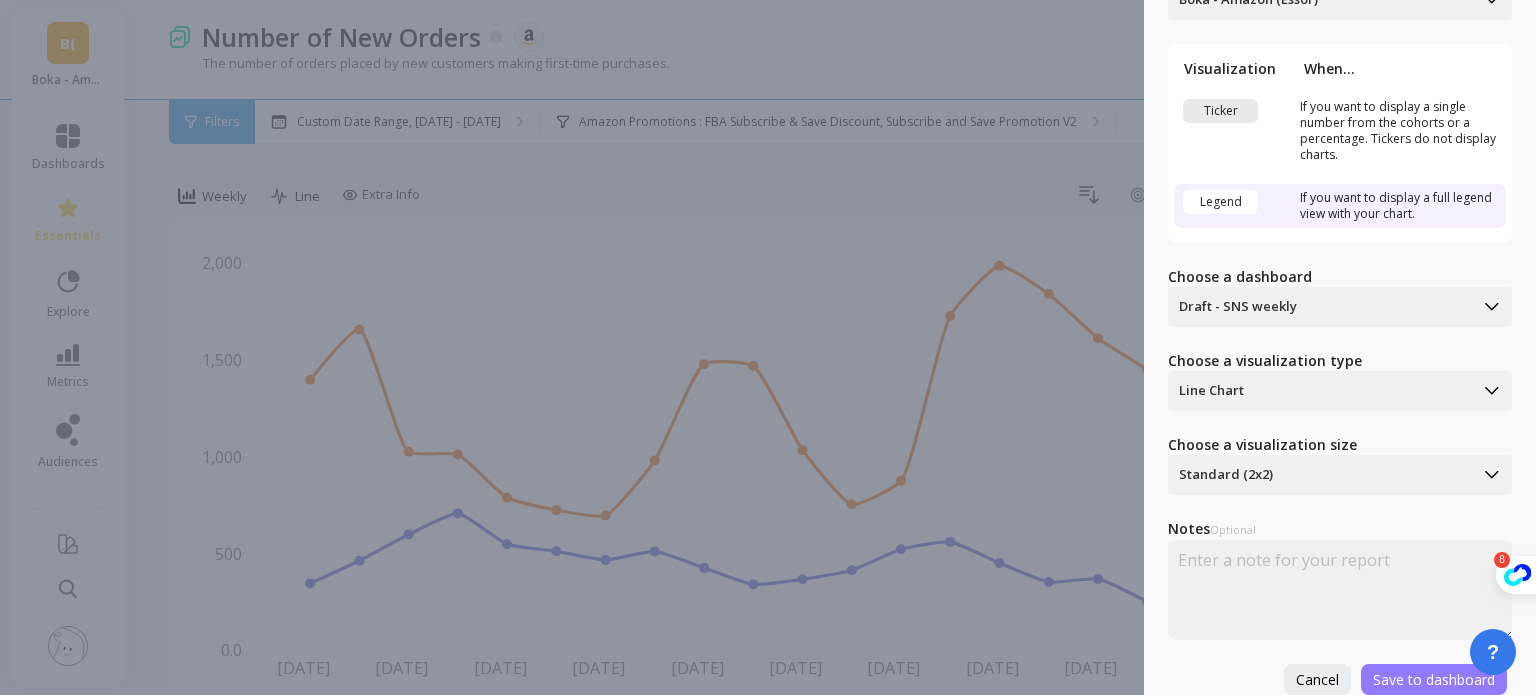 click on "Save to dashboard" at bounding box center (1434, 679) 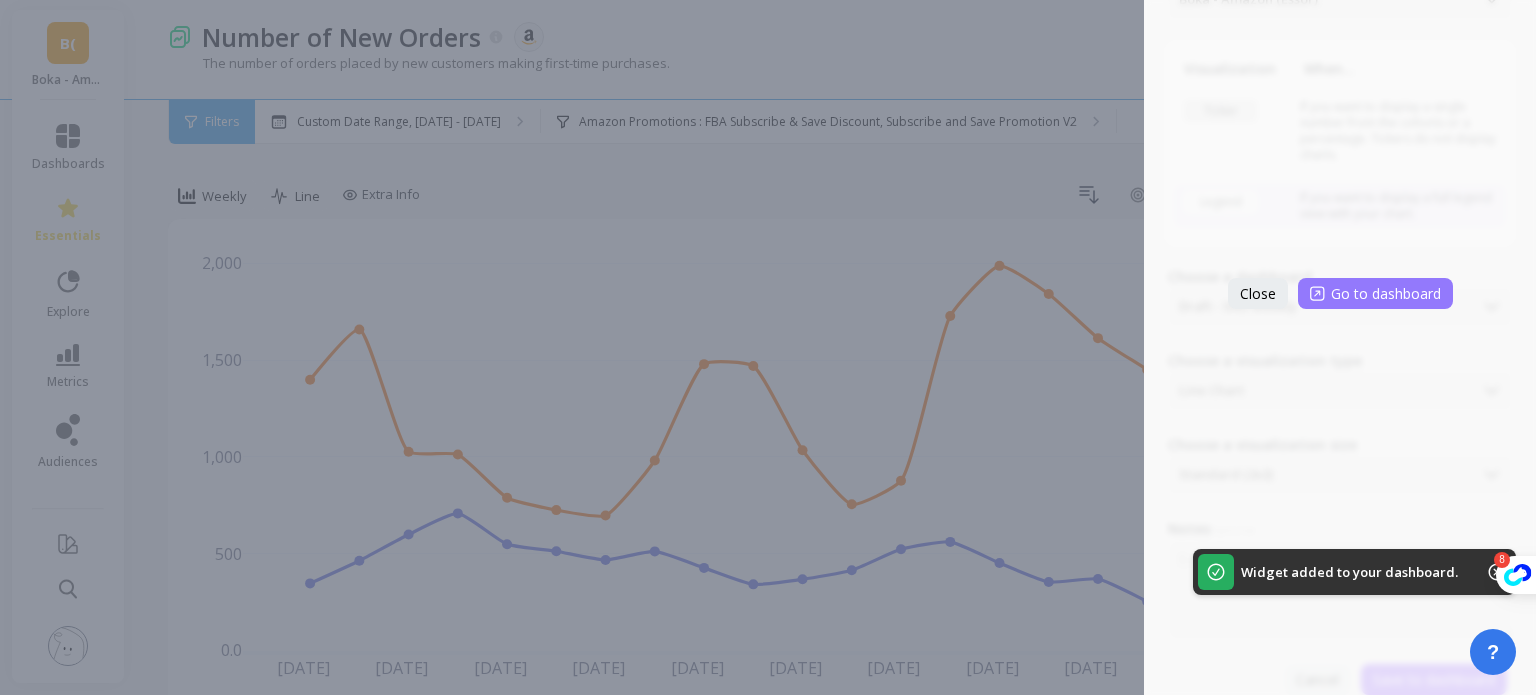 click on "Go to dashboard" at bounding box center [1386, 293] 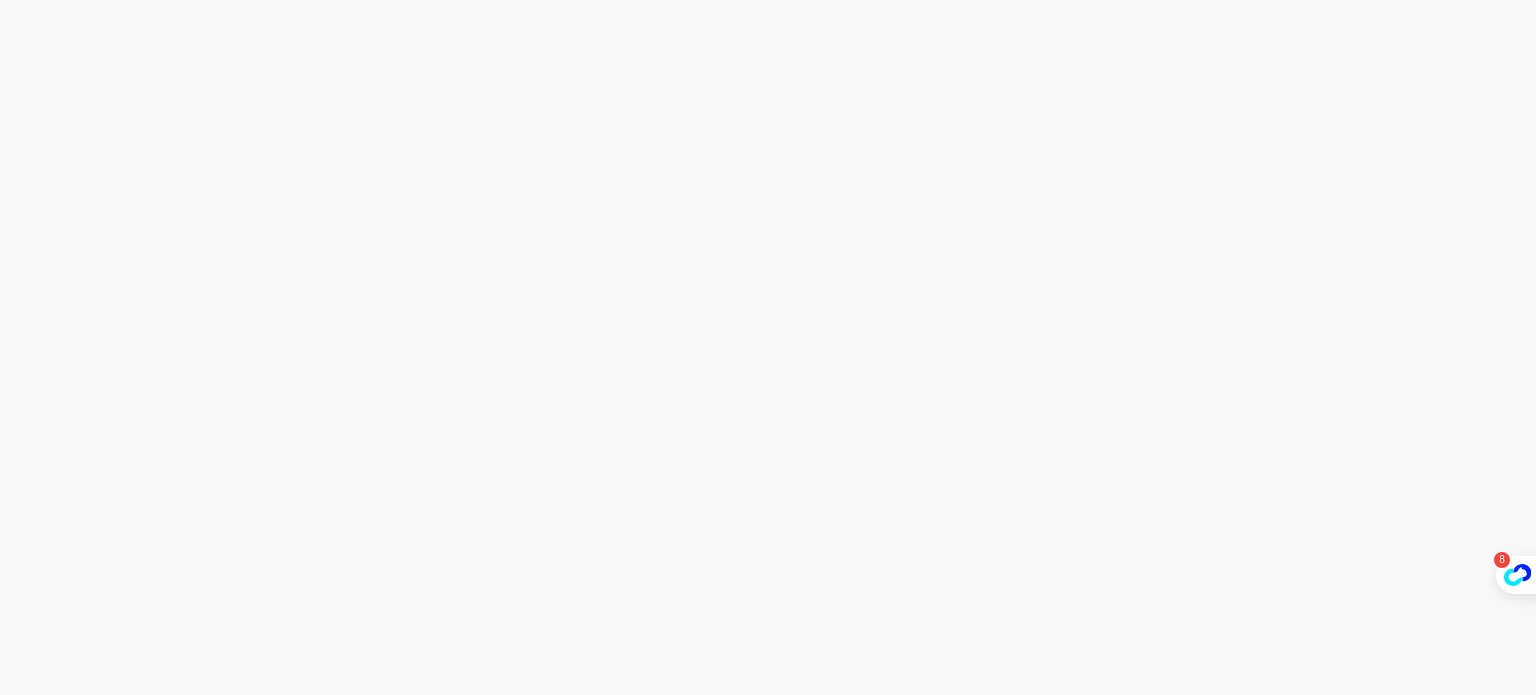scroll, scrollTop: 0, scrollLeft: 0, axis: both 